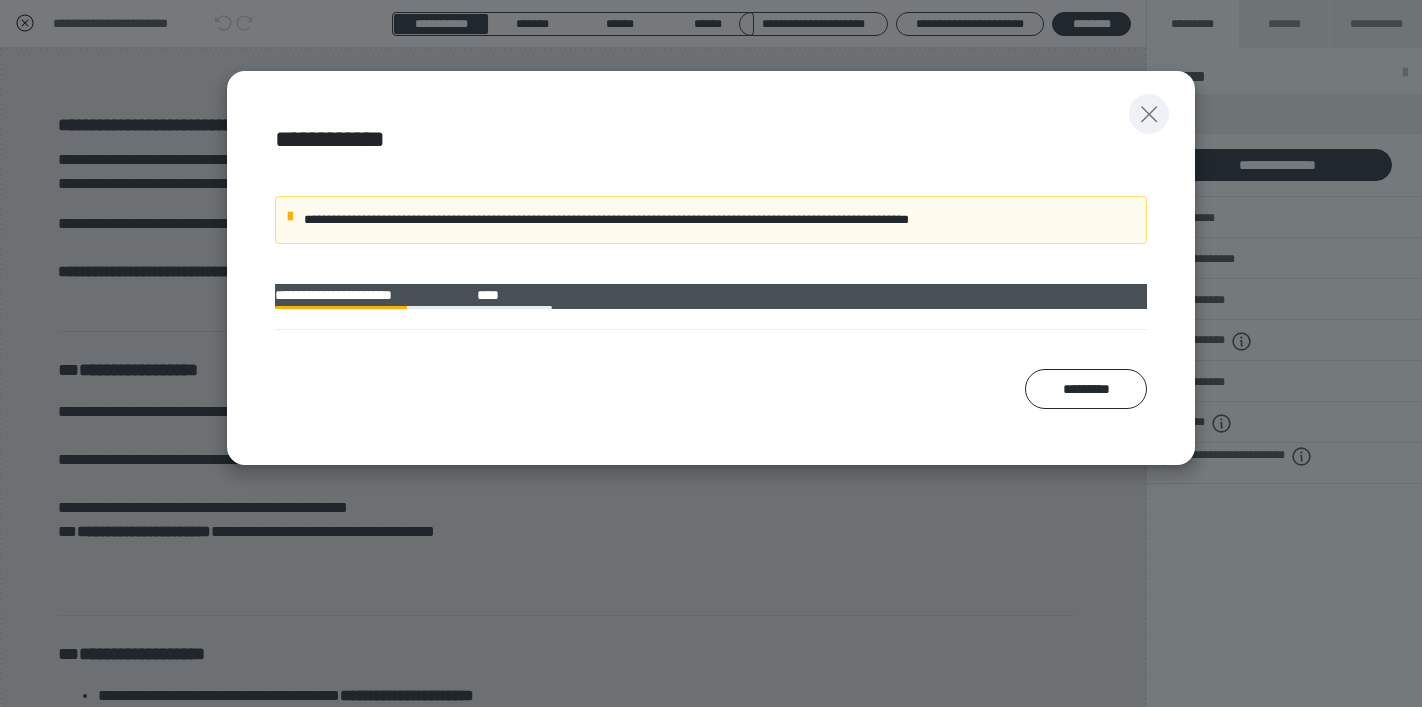 scroll, scrollTop: 349, scrollLeft: 0, axis: vertical 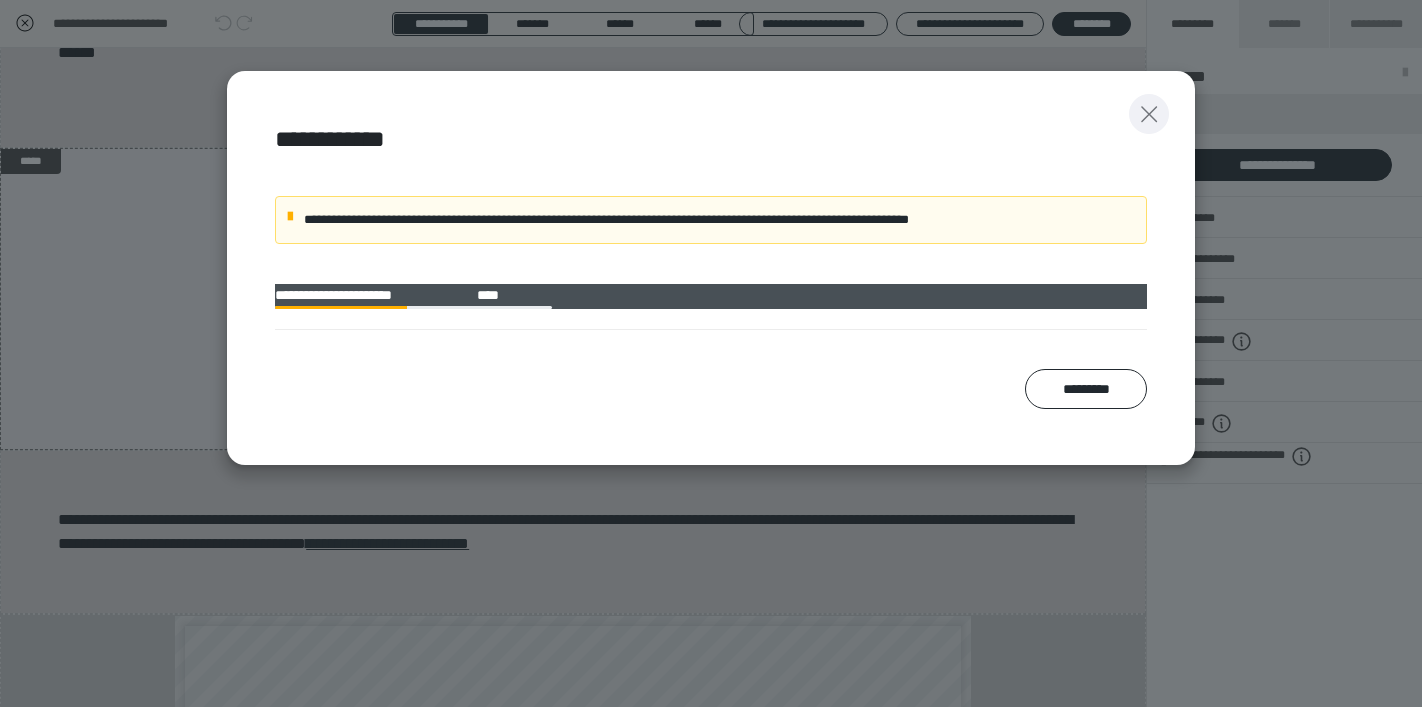 click 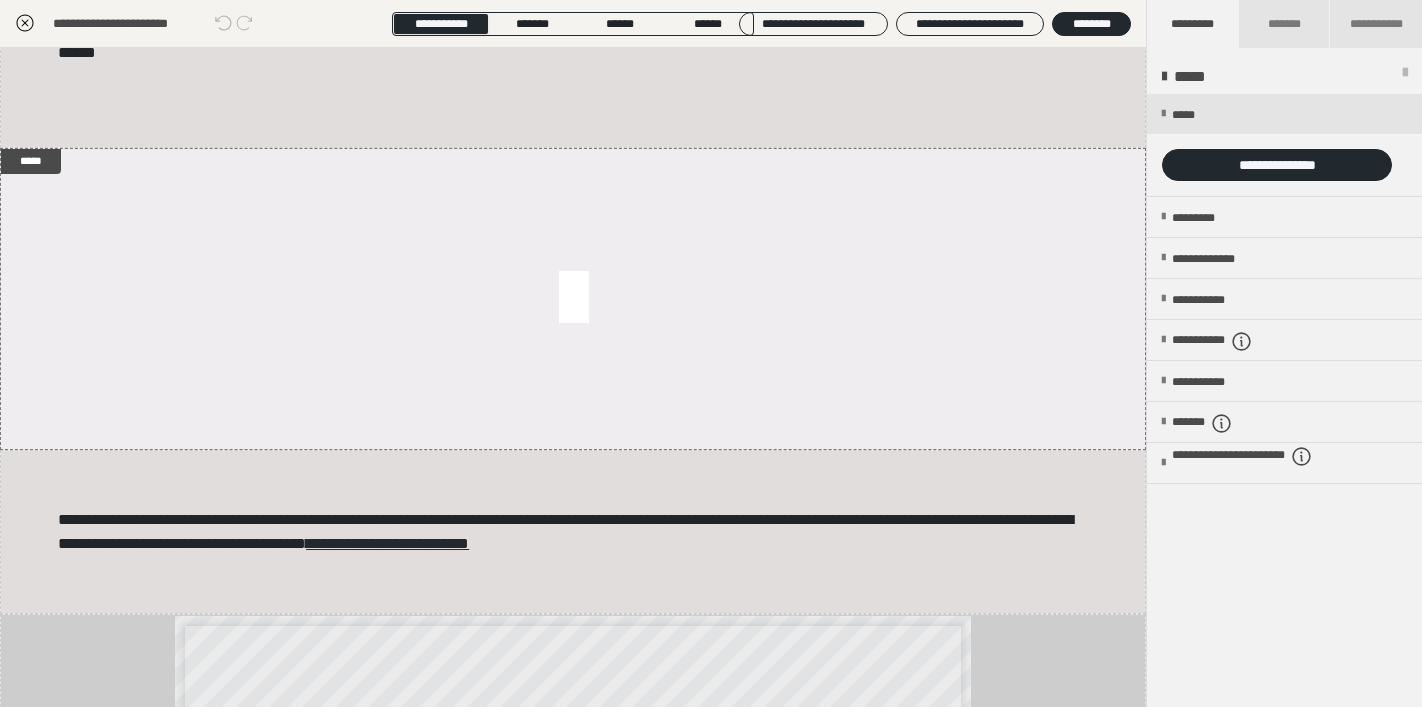 click 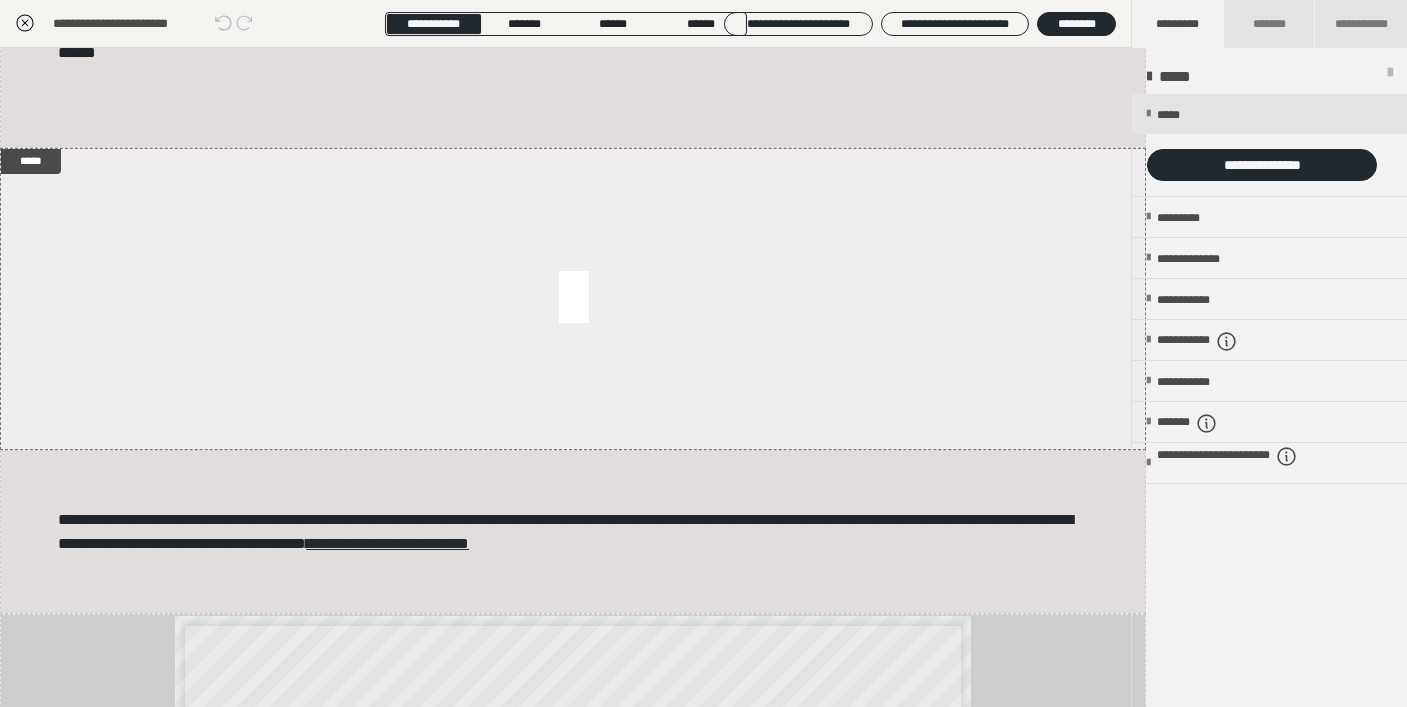 scroll, scrollTop: 0, scrollLeft: 0, axis: both 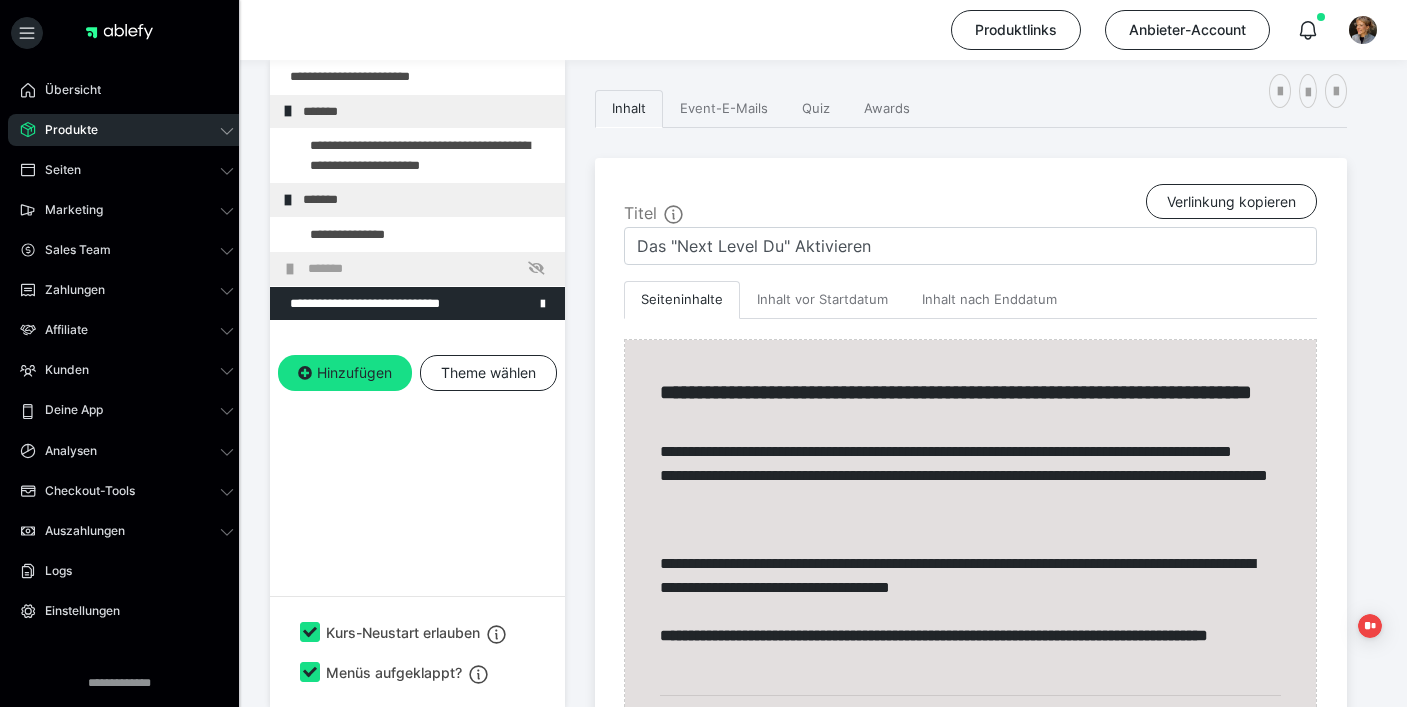 click on "Produkte" at bounding box center [127, 130] 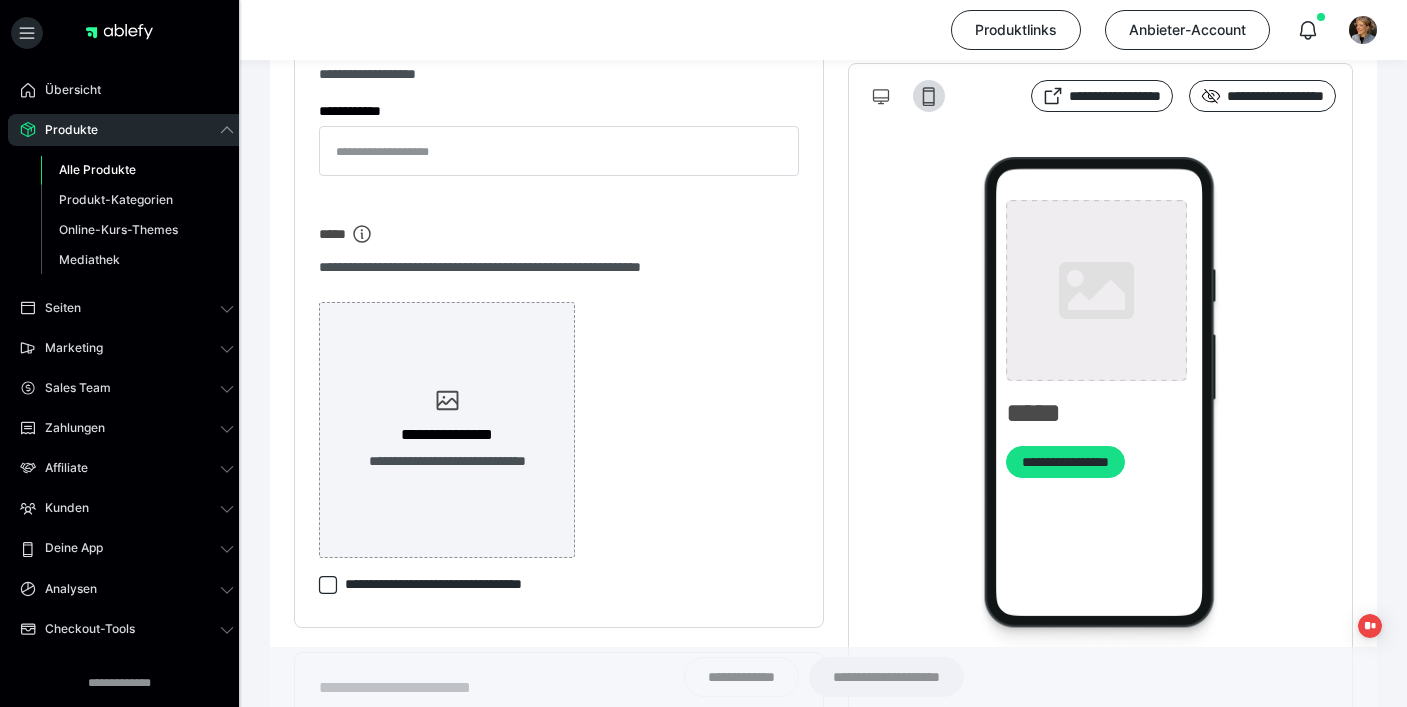 type on "**********" 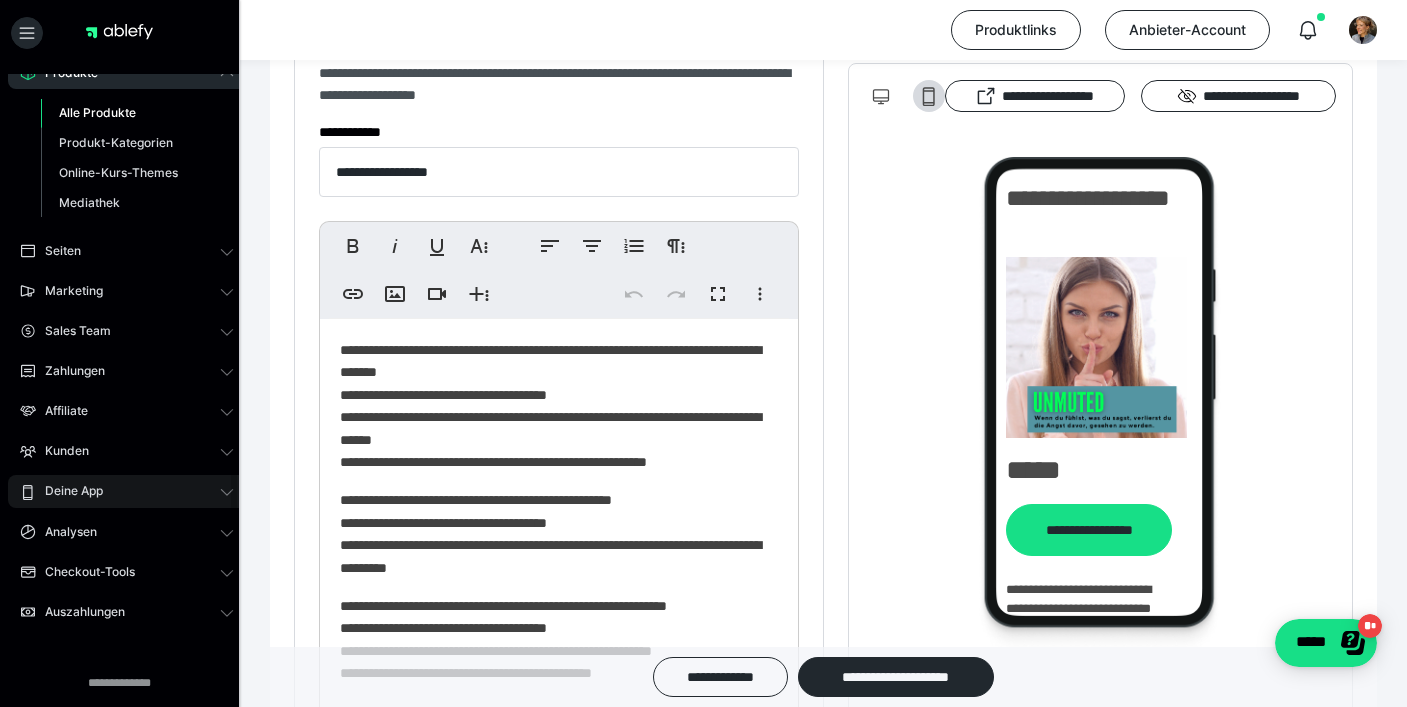 scroll, scrollTop: 172, scrollLeft: 0, axis: vertical 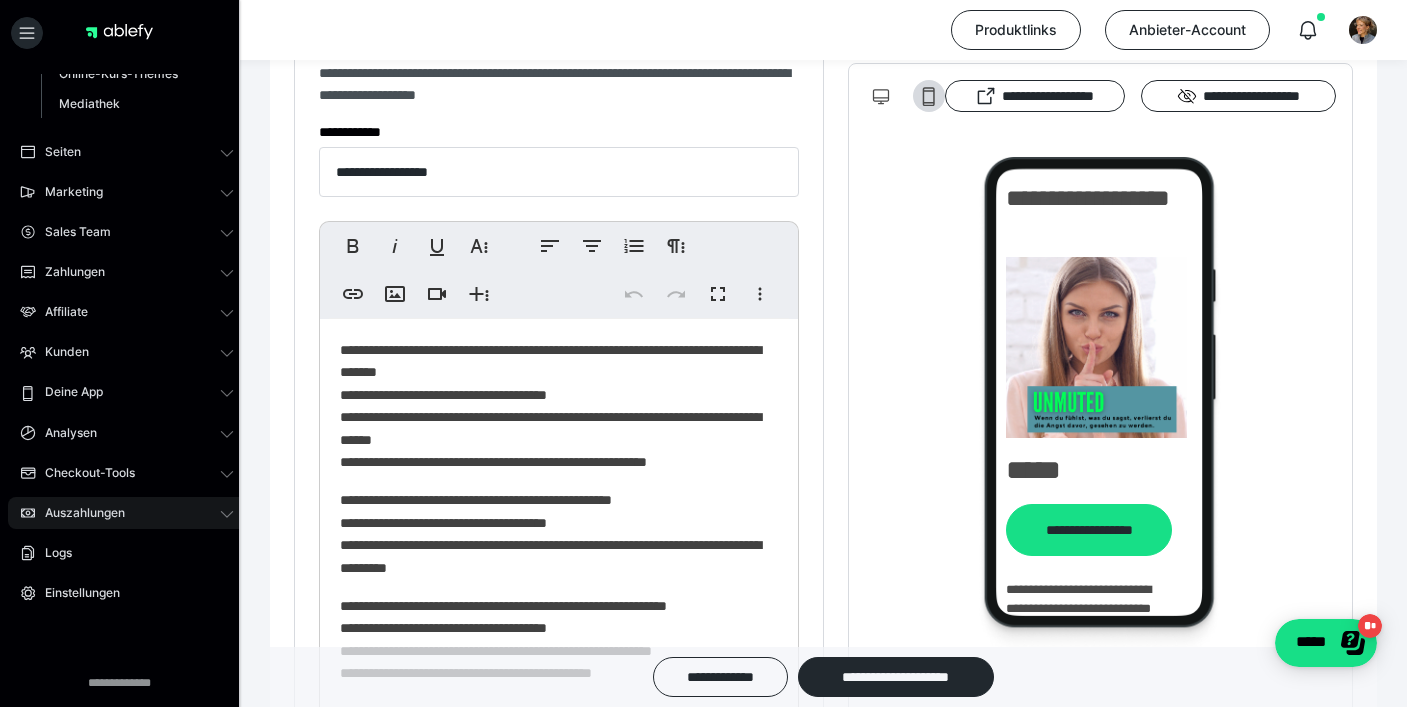 click 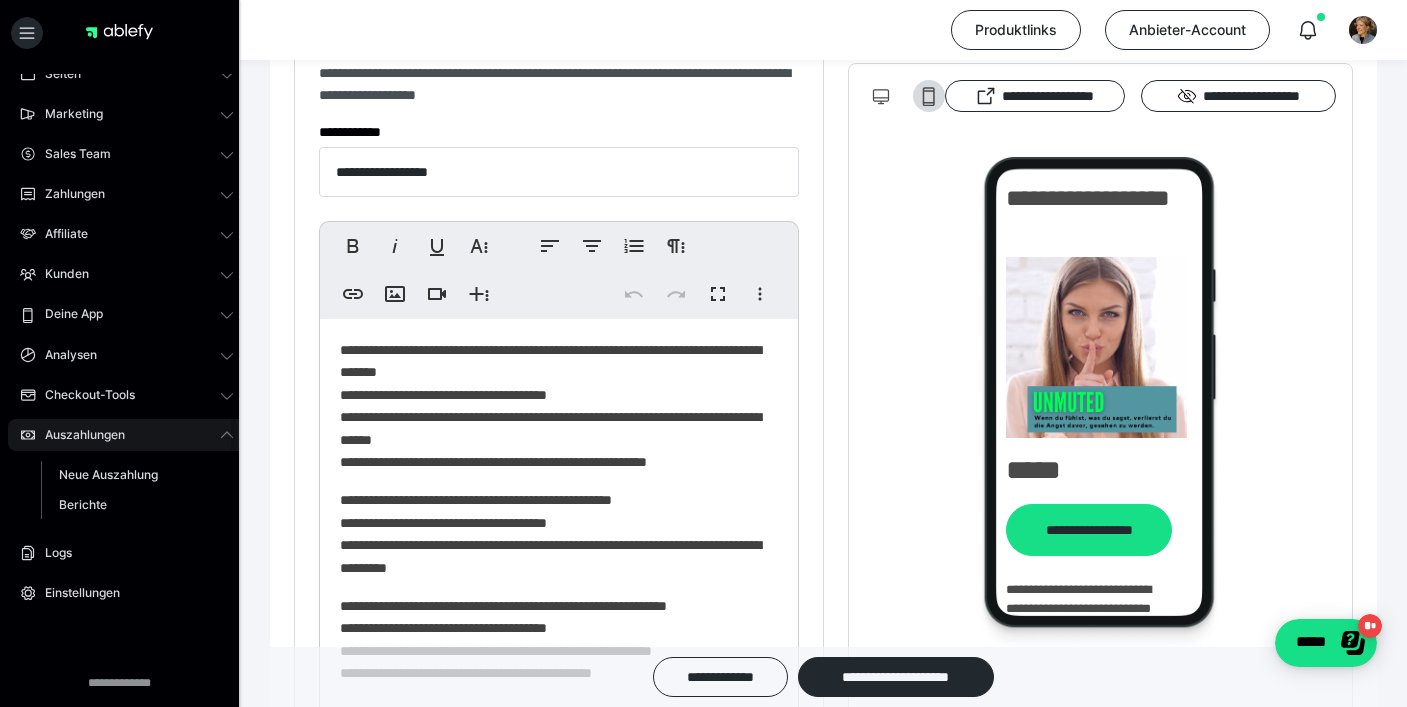 scroll, scrollTop: 112, scrollLeft: 0, axis: vertical 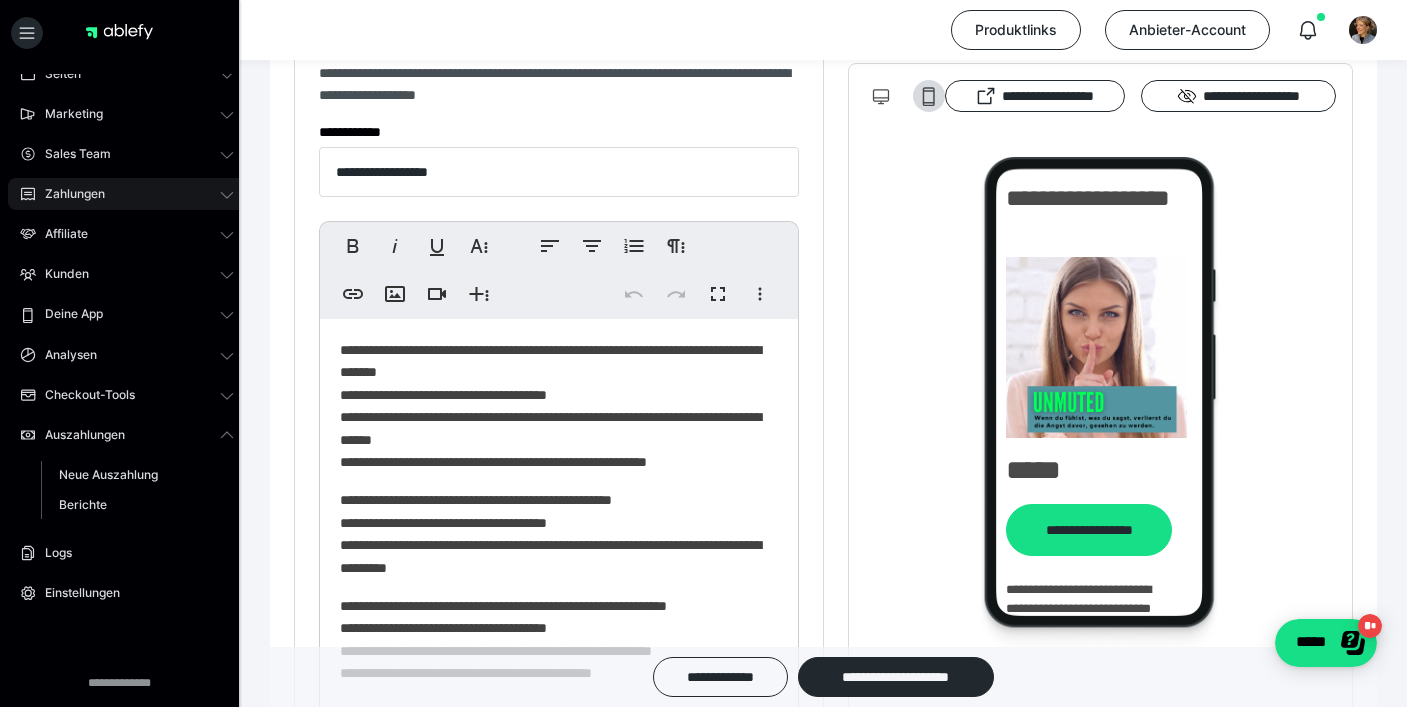 click 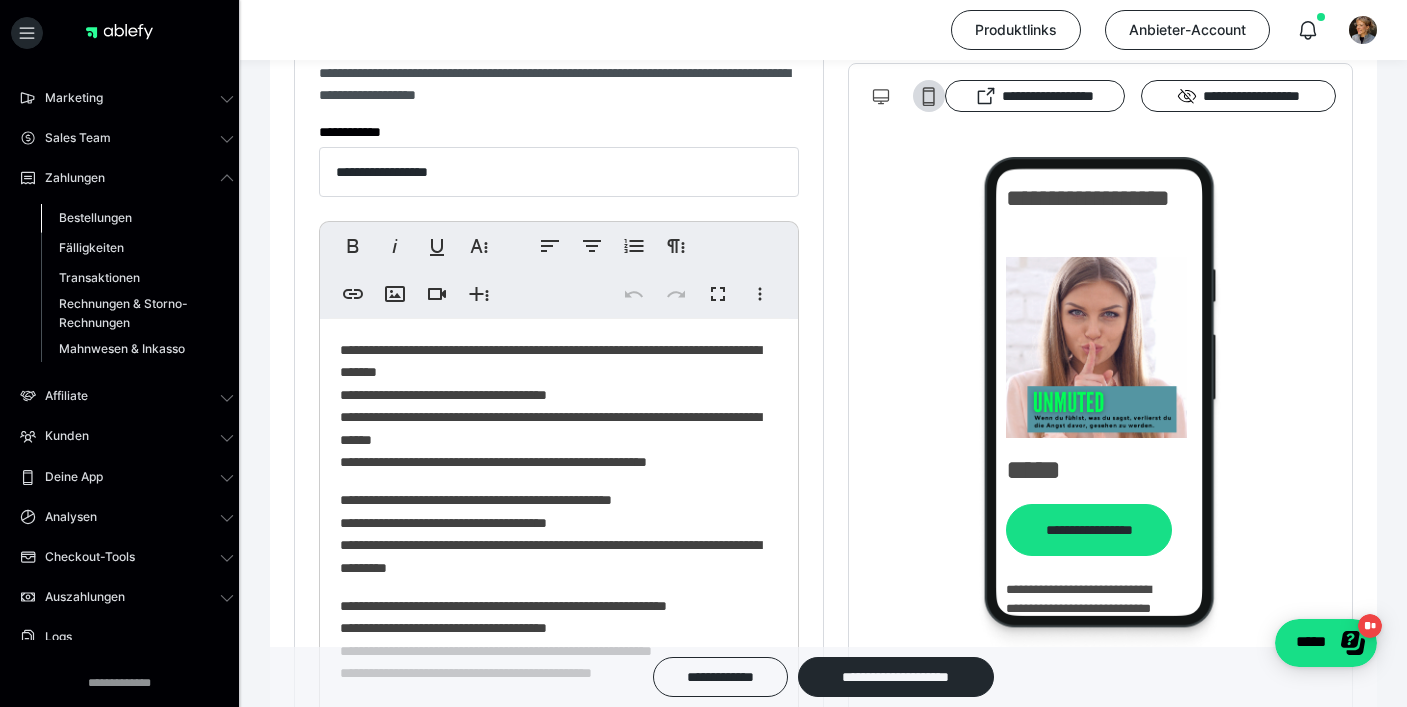 click on "Bestellungen" at bounding box center [95, 217] 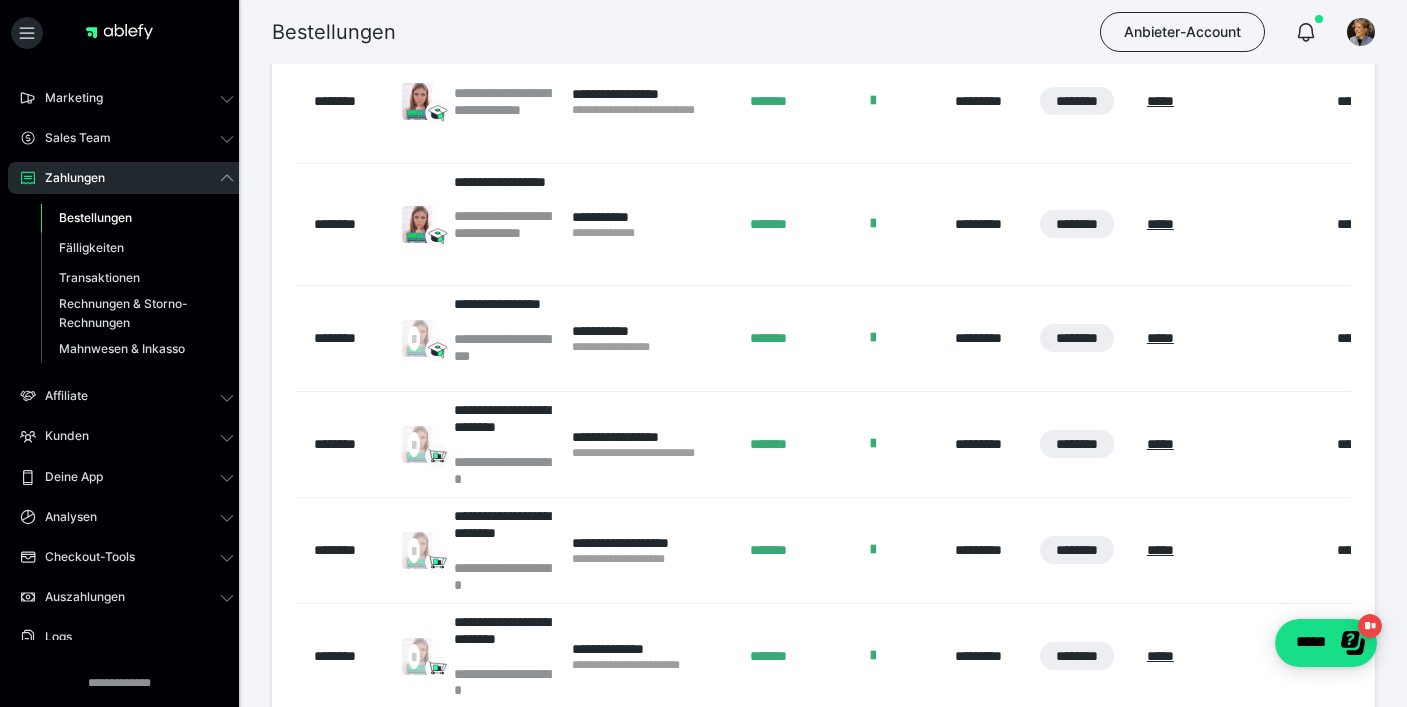 scroll, scrollTop: 0, scrollLeft: 0, axis: both 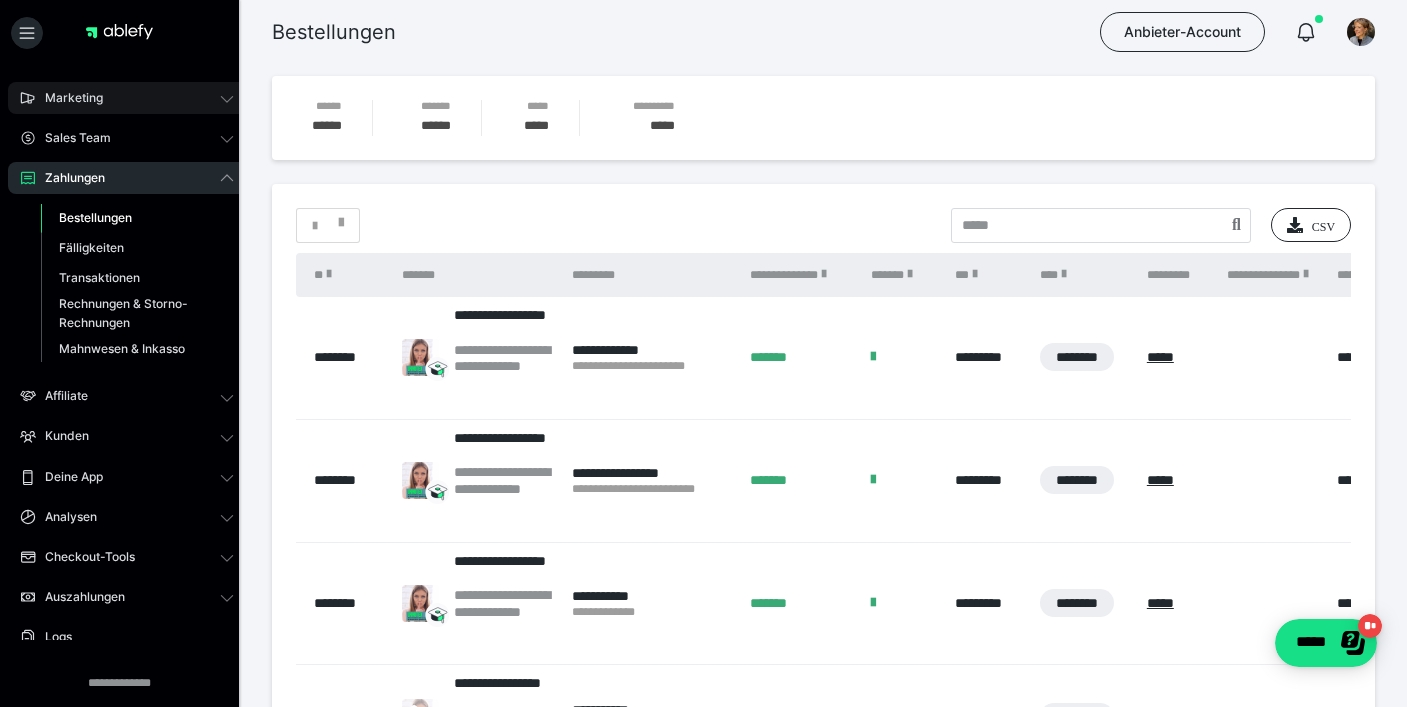 click on "Marketing" at bounding box center [127, 98] 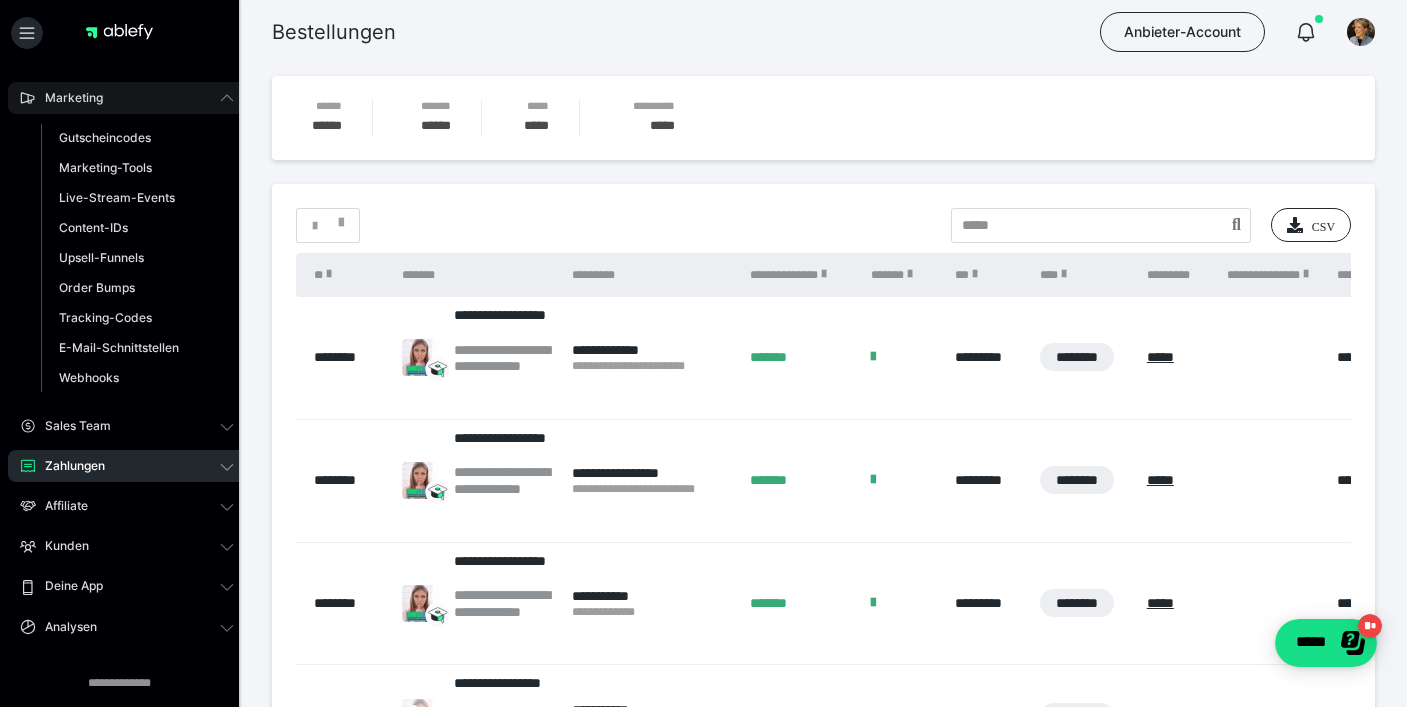 scroll, scrollTop: 0, scrollLeft: 0, axis: both 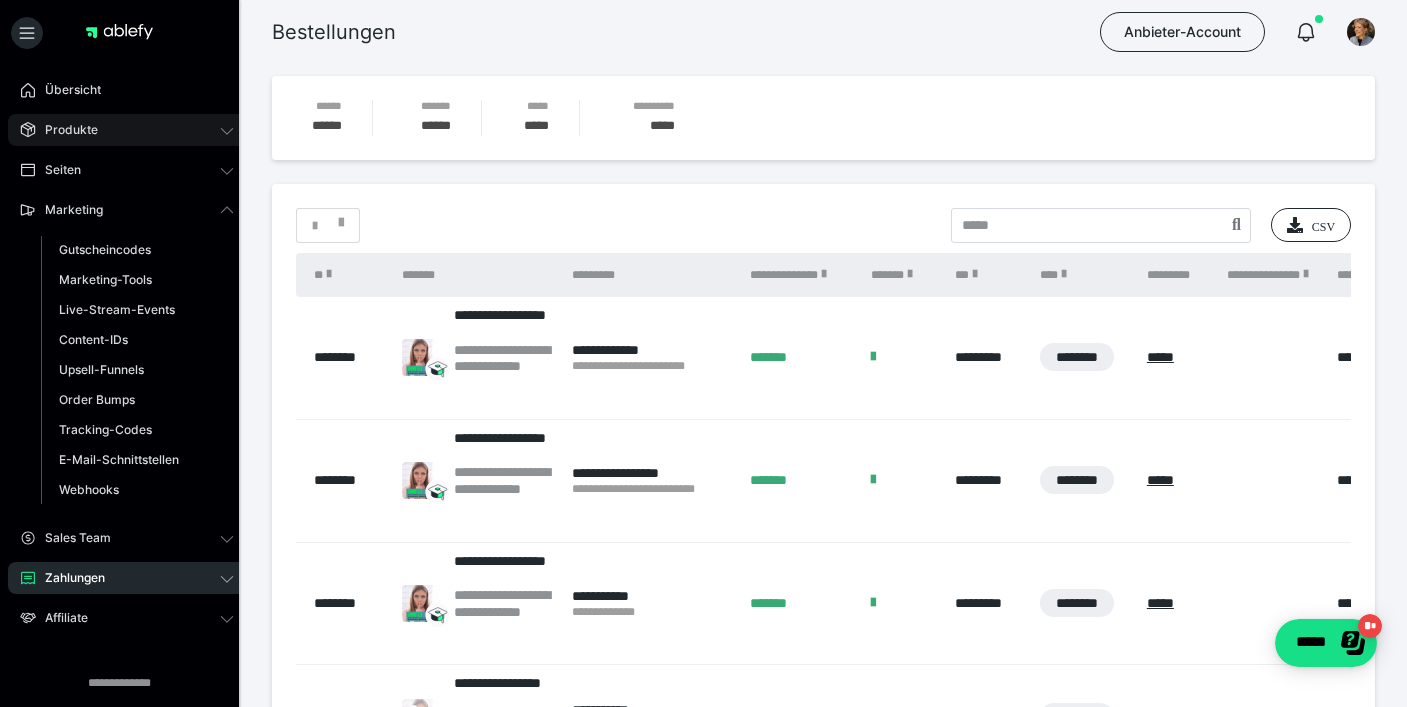 click on "Produkte" at bounding box center (127, 130) 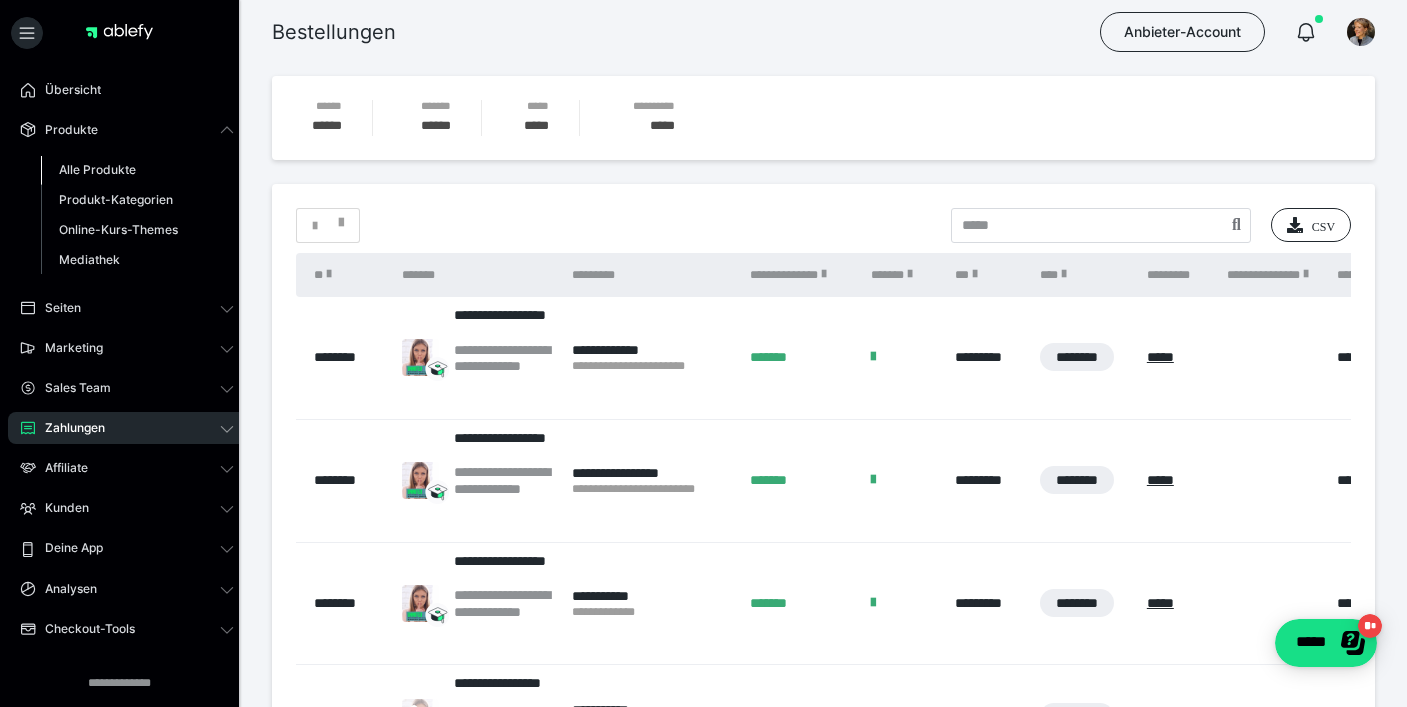 click on "Alle Produkte" at bounding box center (97, 169) 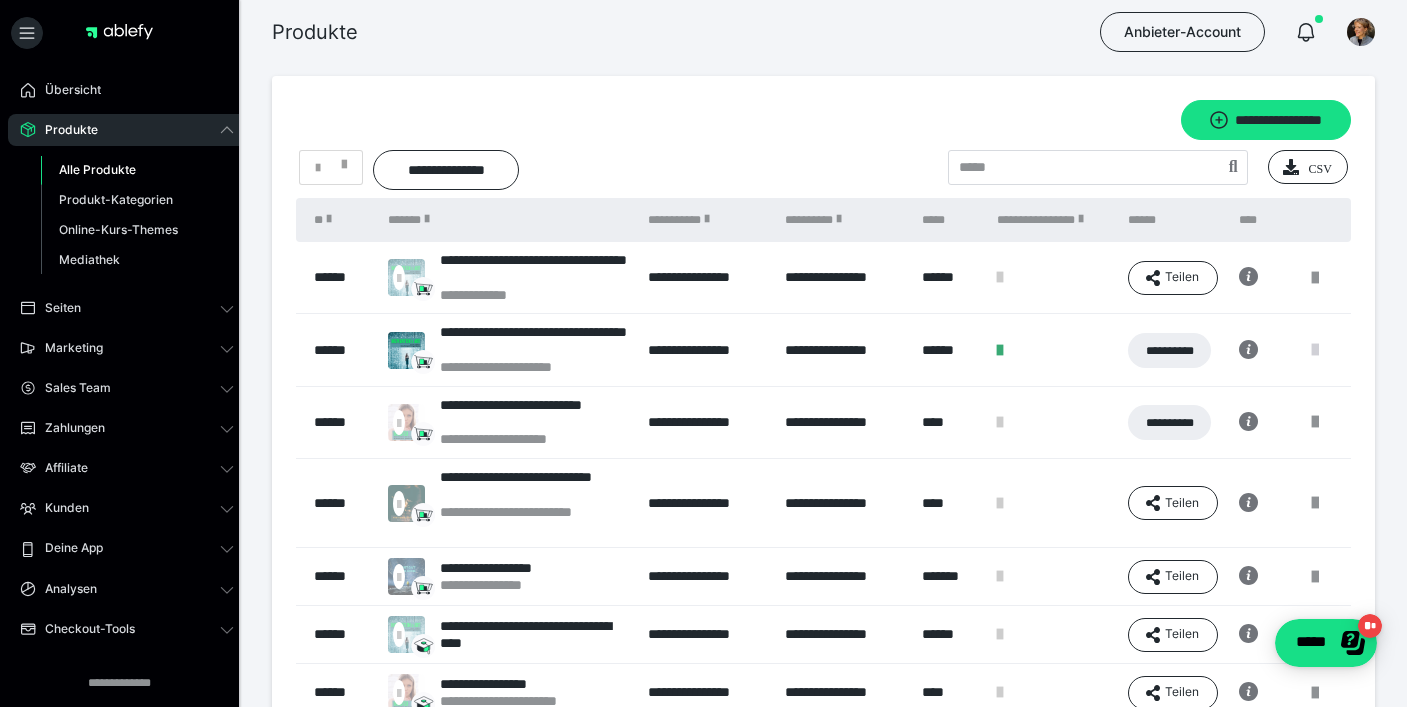 click at bounding box center [1315, 350] 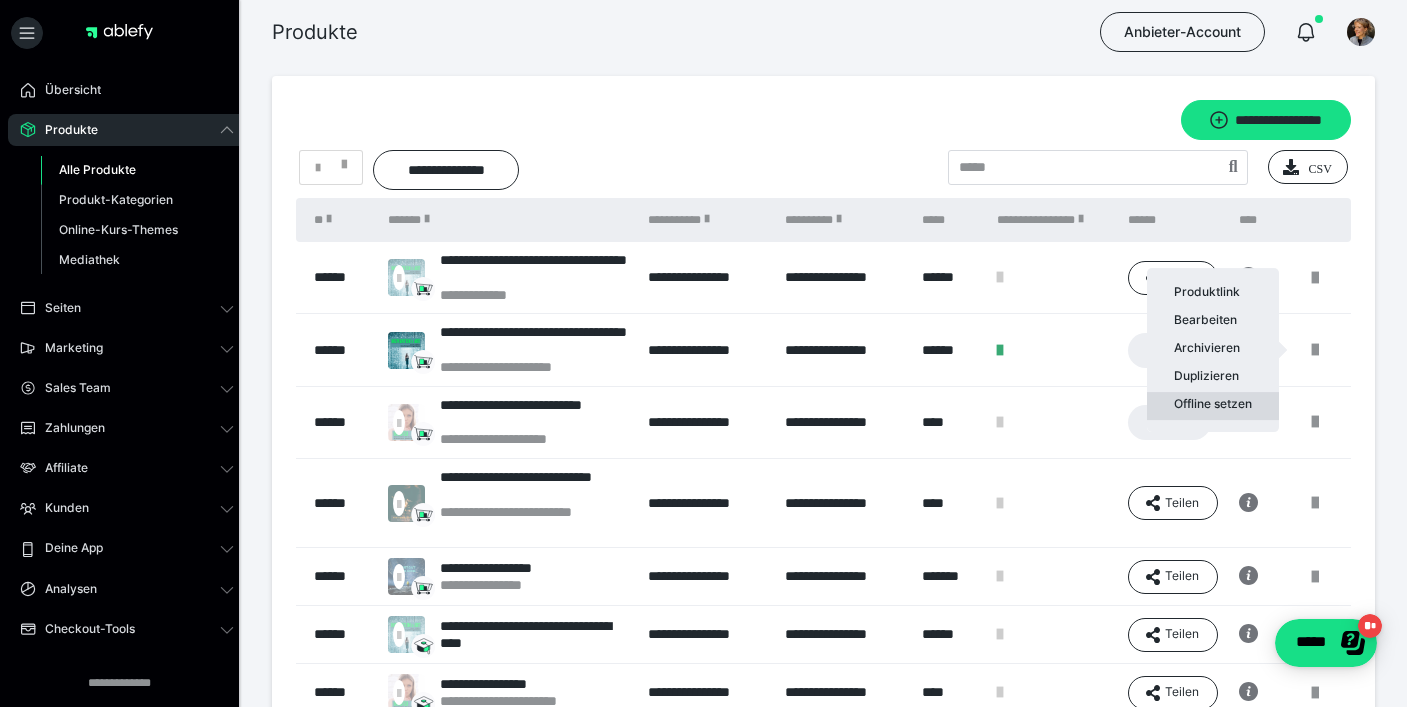 click on "Offline setzen" at bounding box center (1213, 406) 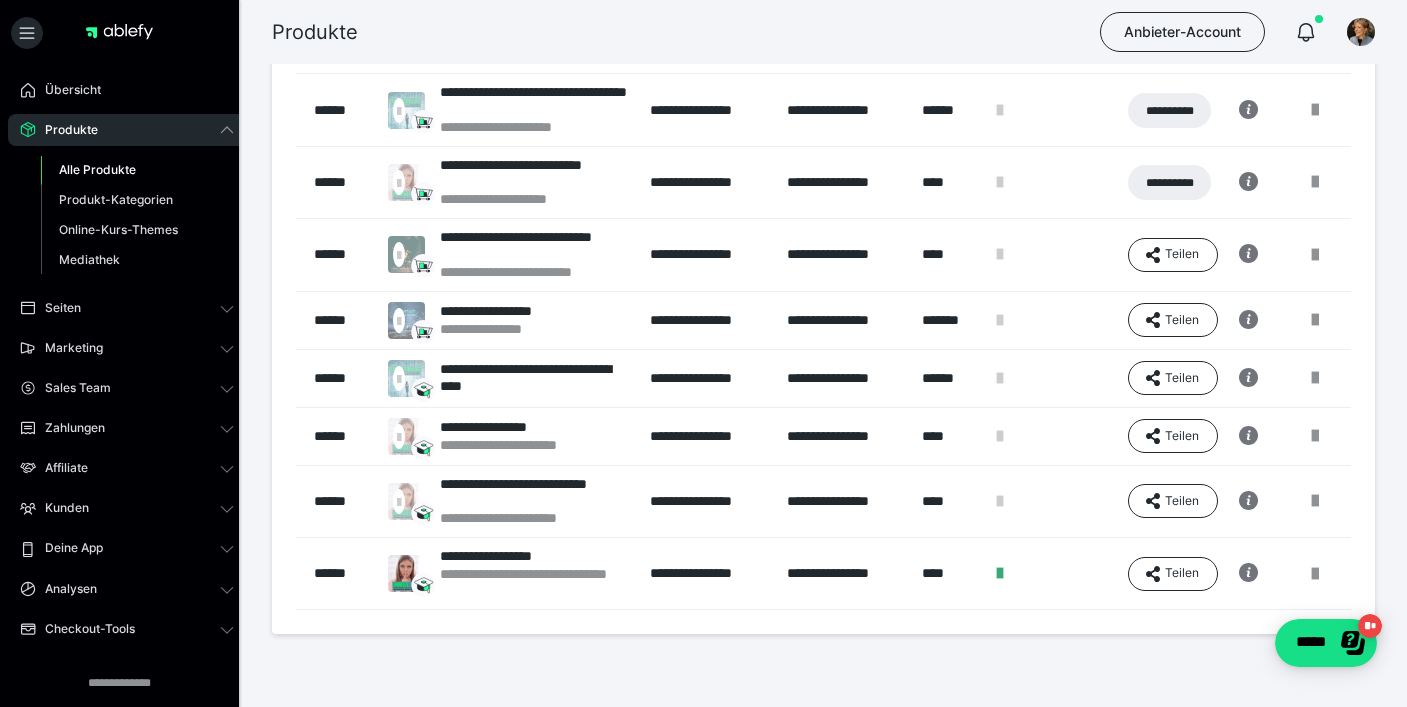 scroll, scrollTop: 292, scrollLeft: 0, axis: vertical 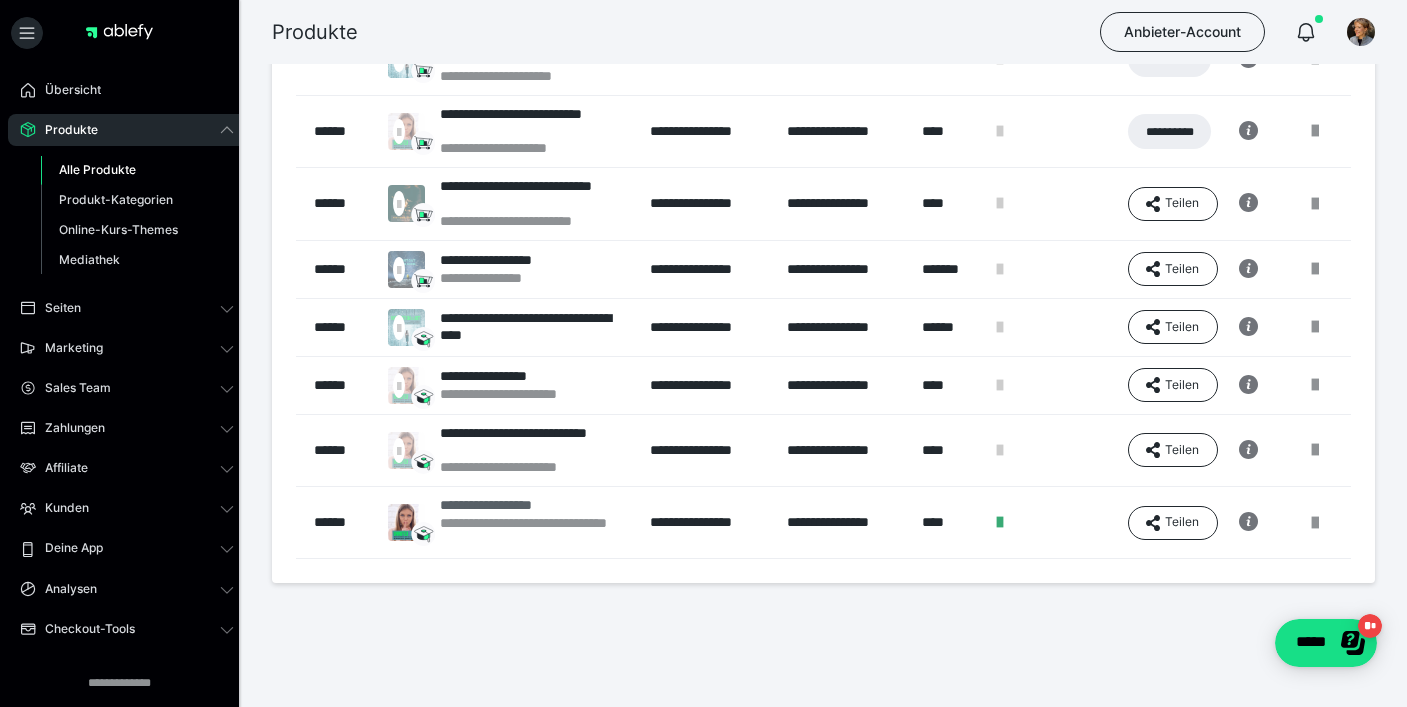click on "**********" at bounding box center (535, 505) 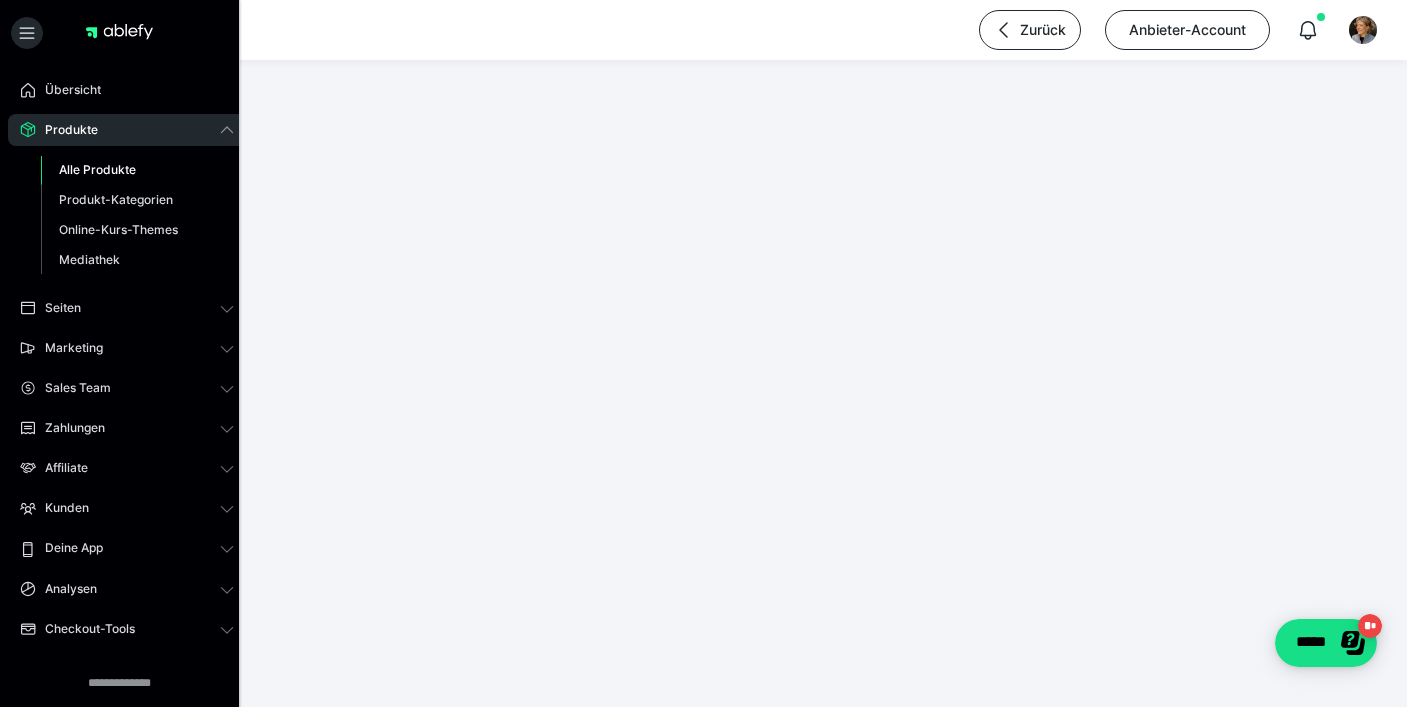 scroll, scrollTop: 0, scrollLeft: 0, axis: both 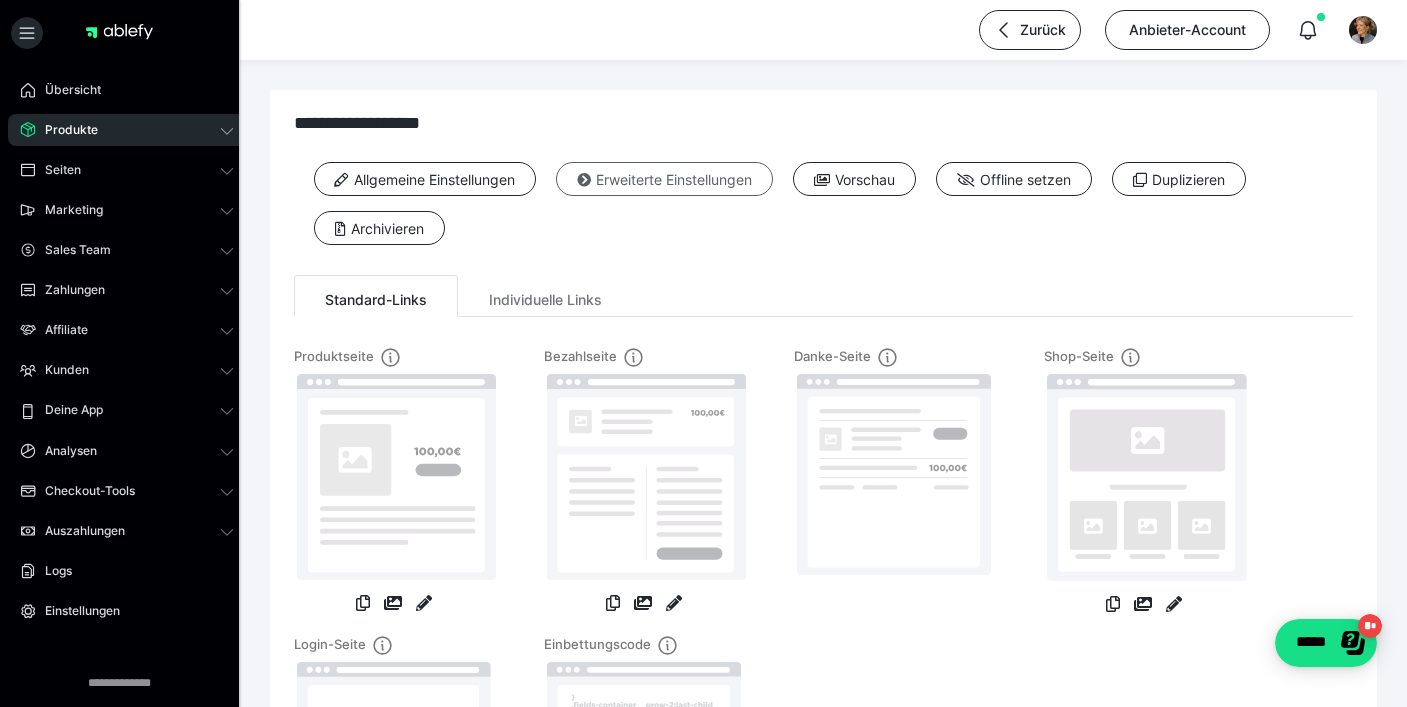 click on "Erweiterte Einstellungen" at bounding box center (664, 179) 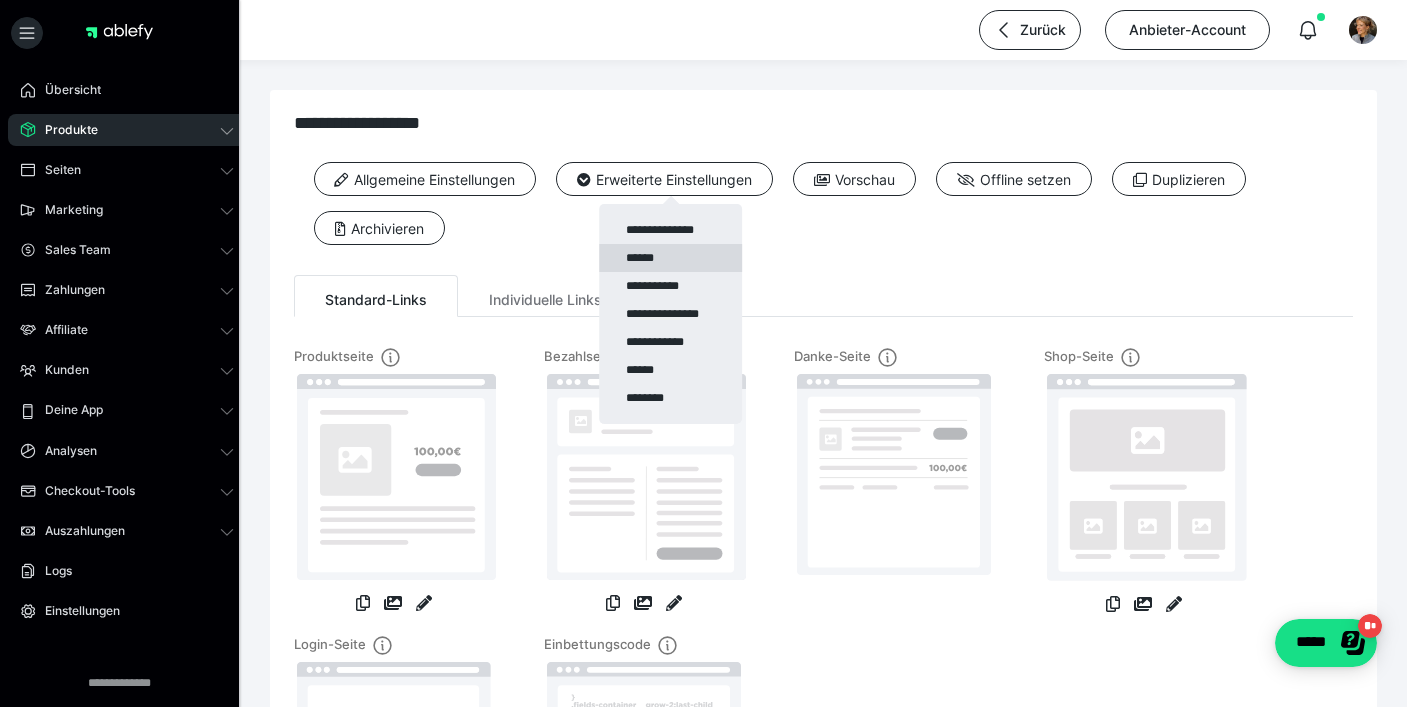 click on "******" at bounding box center (670, 258) 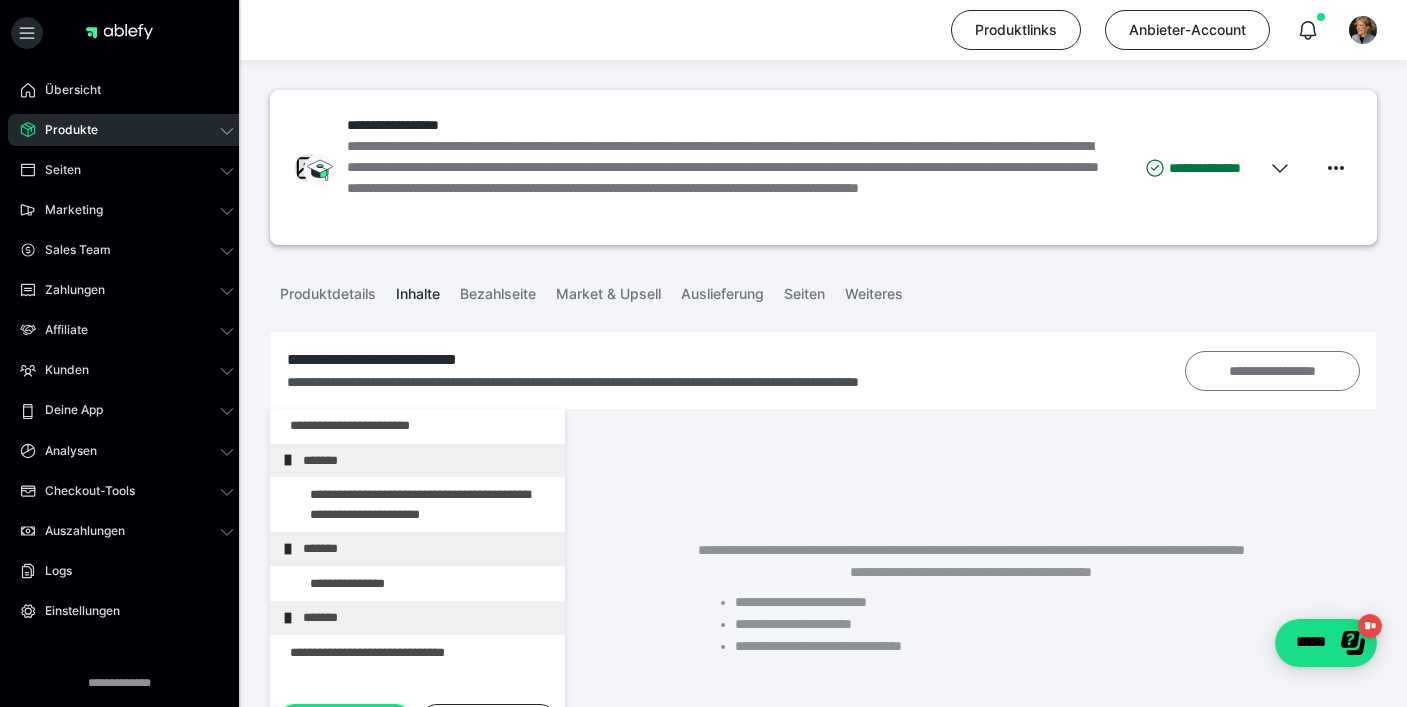 click on "**********" at bounding box center [1272, 371] 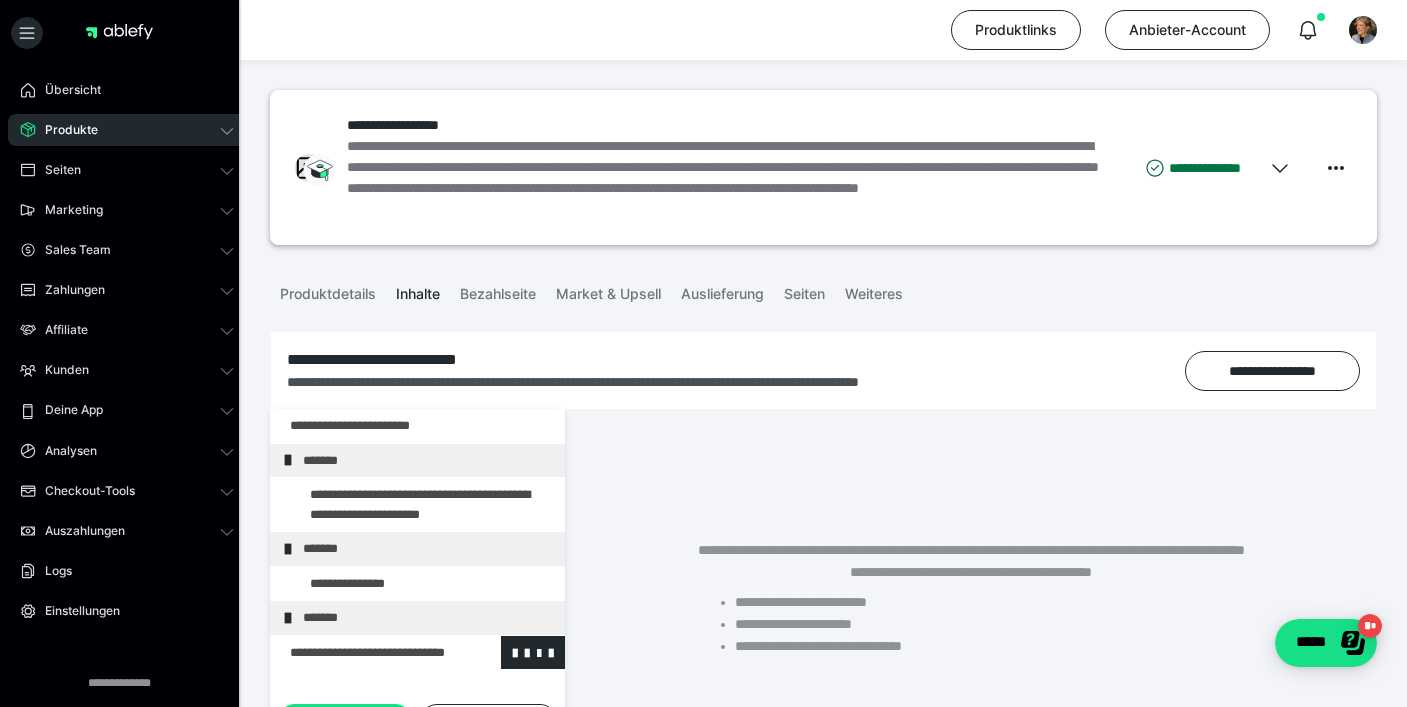 click at bounding box center [365, 653] 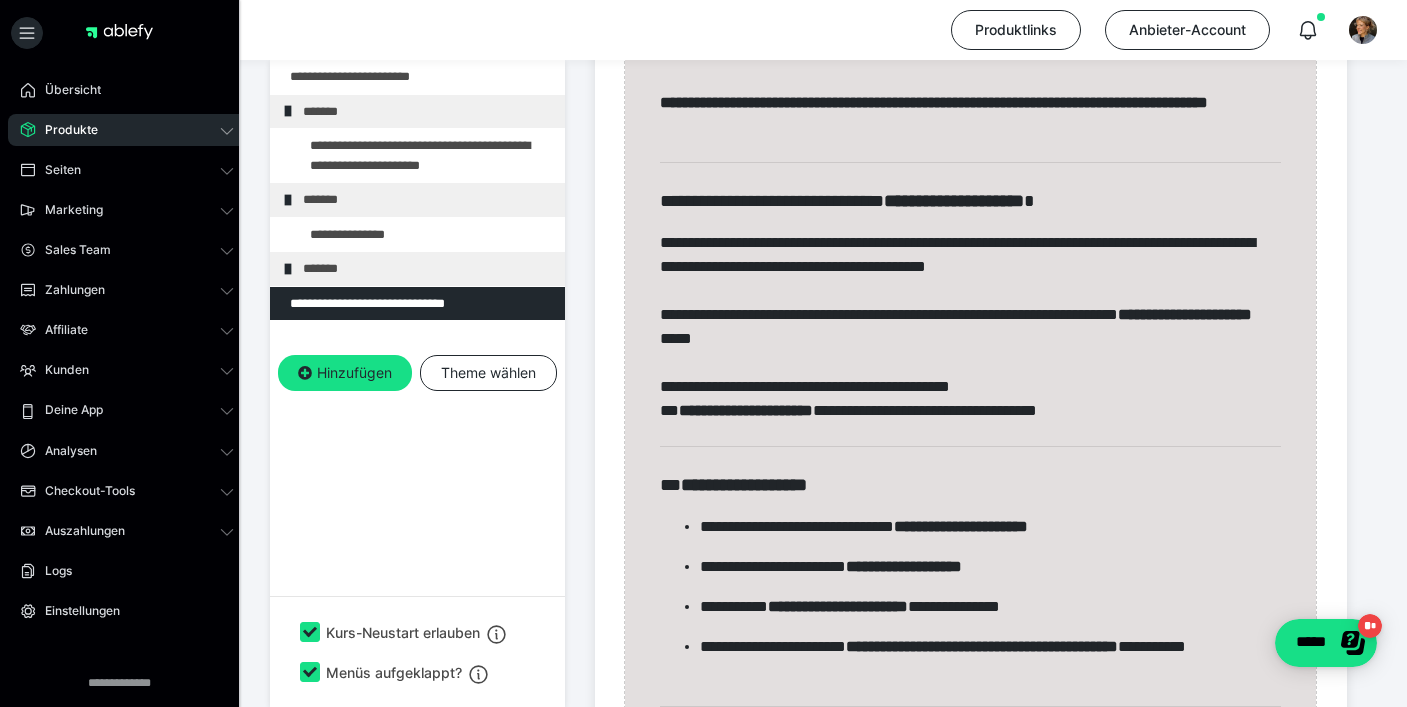 scroll, scrollTop: 994, scrollLeft: 0, axis: vertical 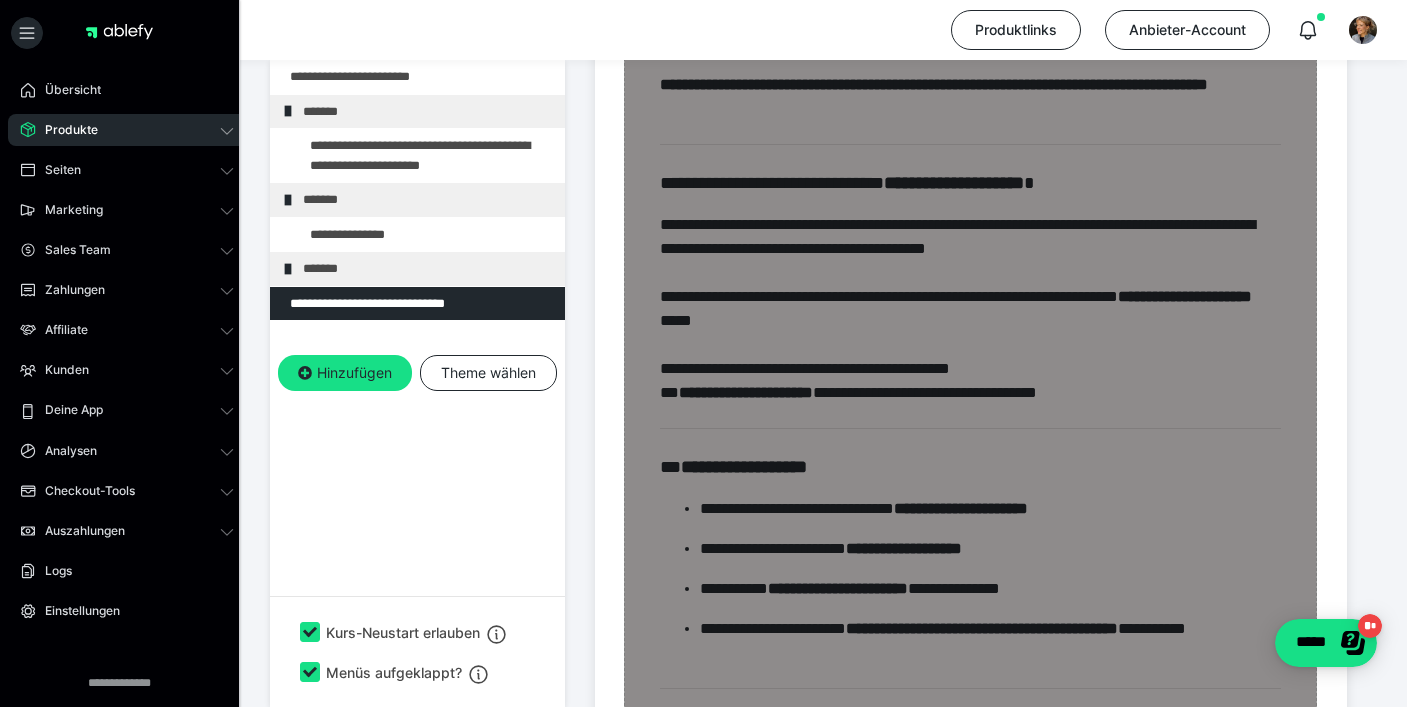 click on "Zum Pagebuilder" at bounding box center (970, 1252) 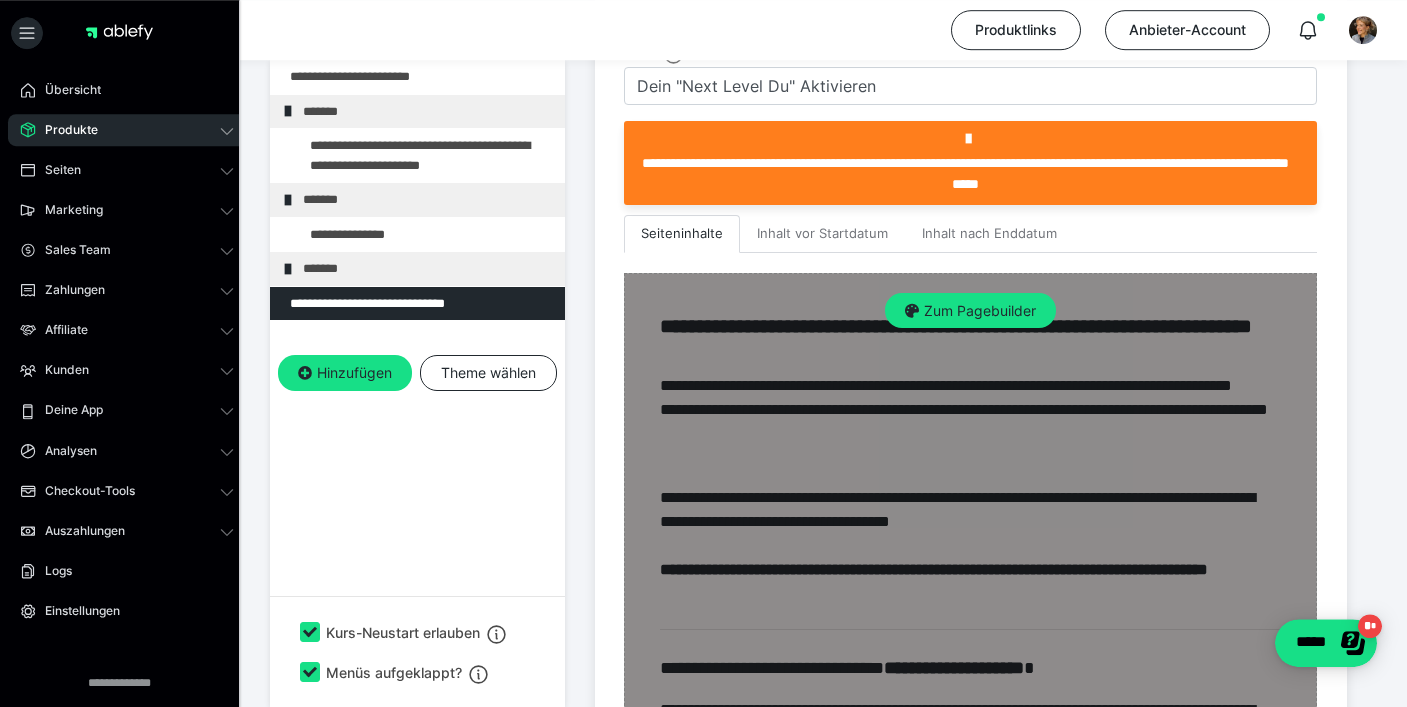 scroll, scrollTop: 524, scrollLeft: 0, axis: vertical 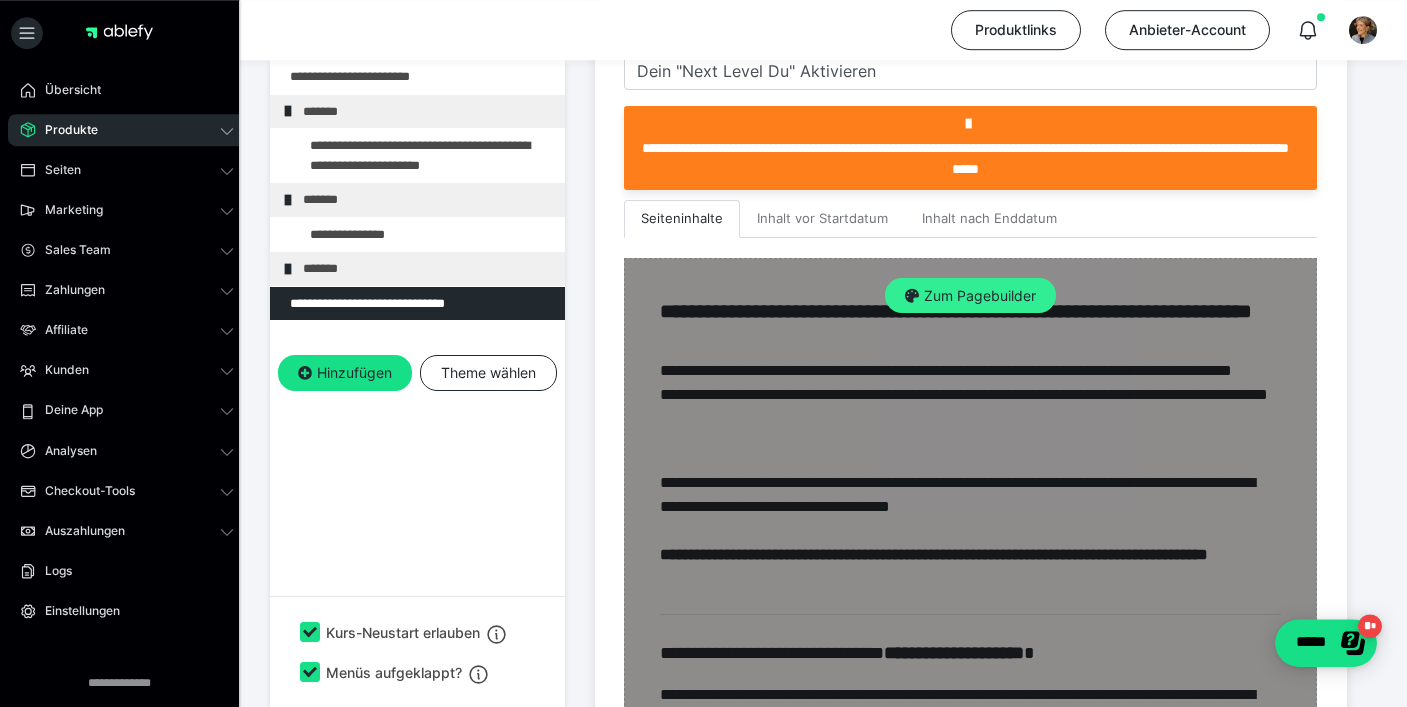 click on "Zum Pagebuilder" at bounding box center [970, 296] 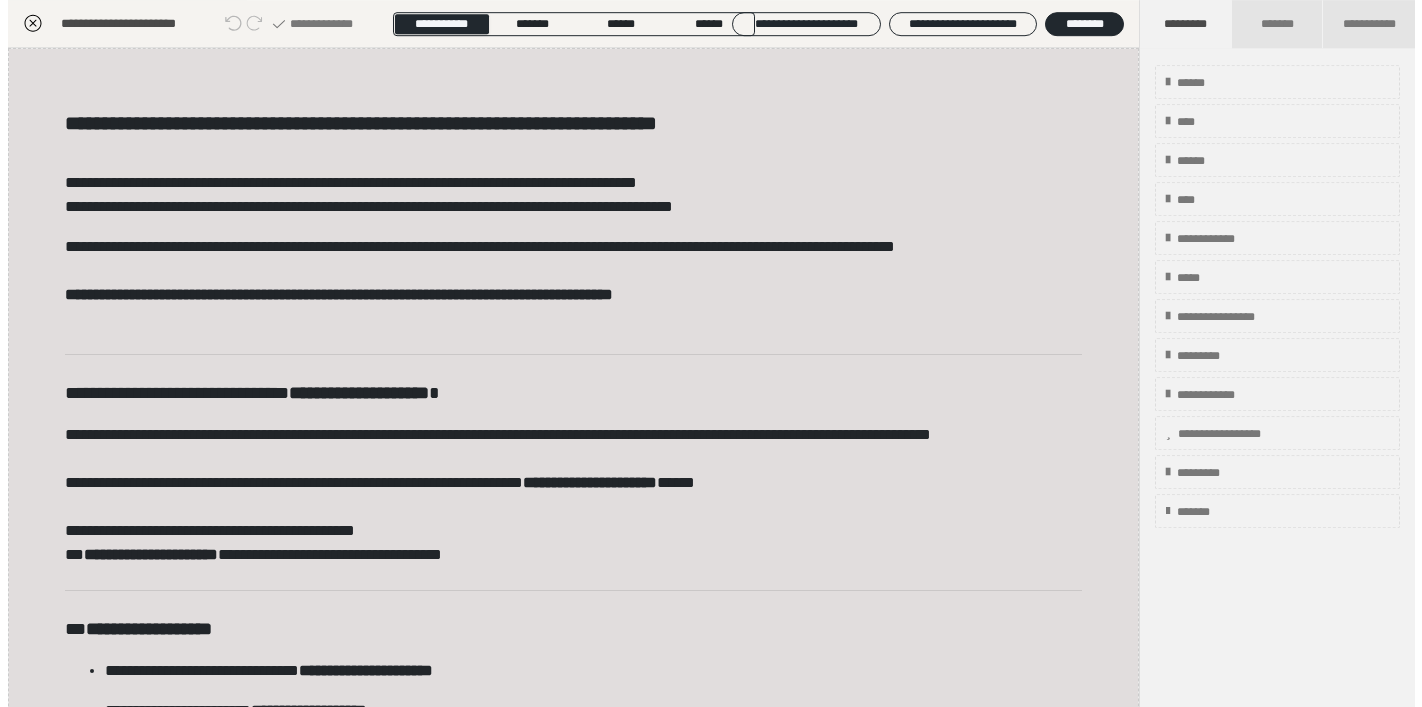 scroll, scrollTop: 349, scrollLeft: 0, axis: vertical 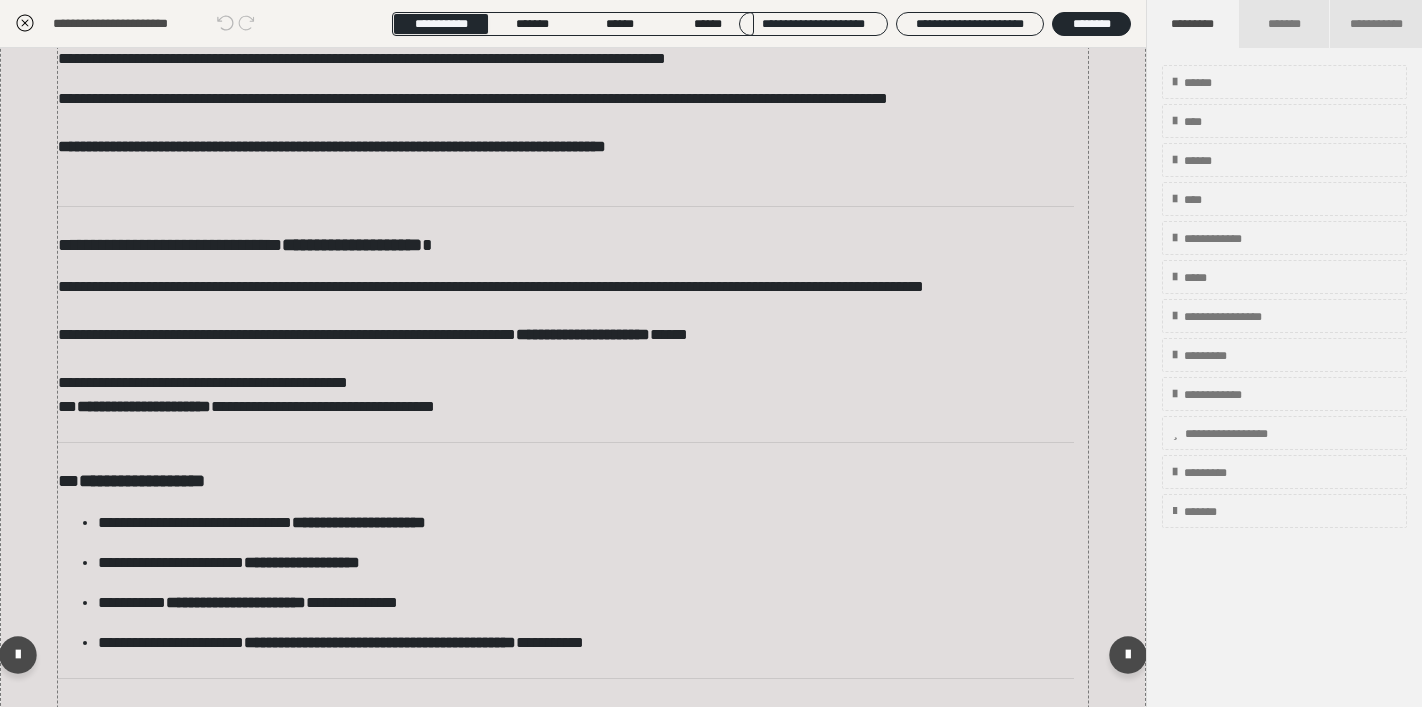 click on "**********" at bounding box center (144, 406) 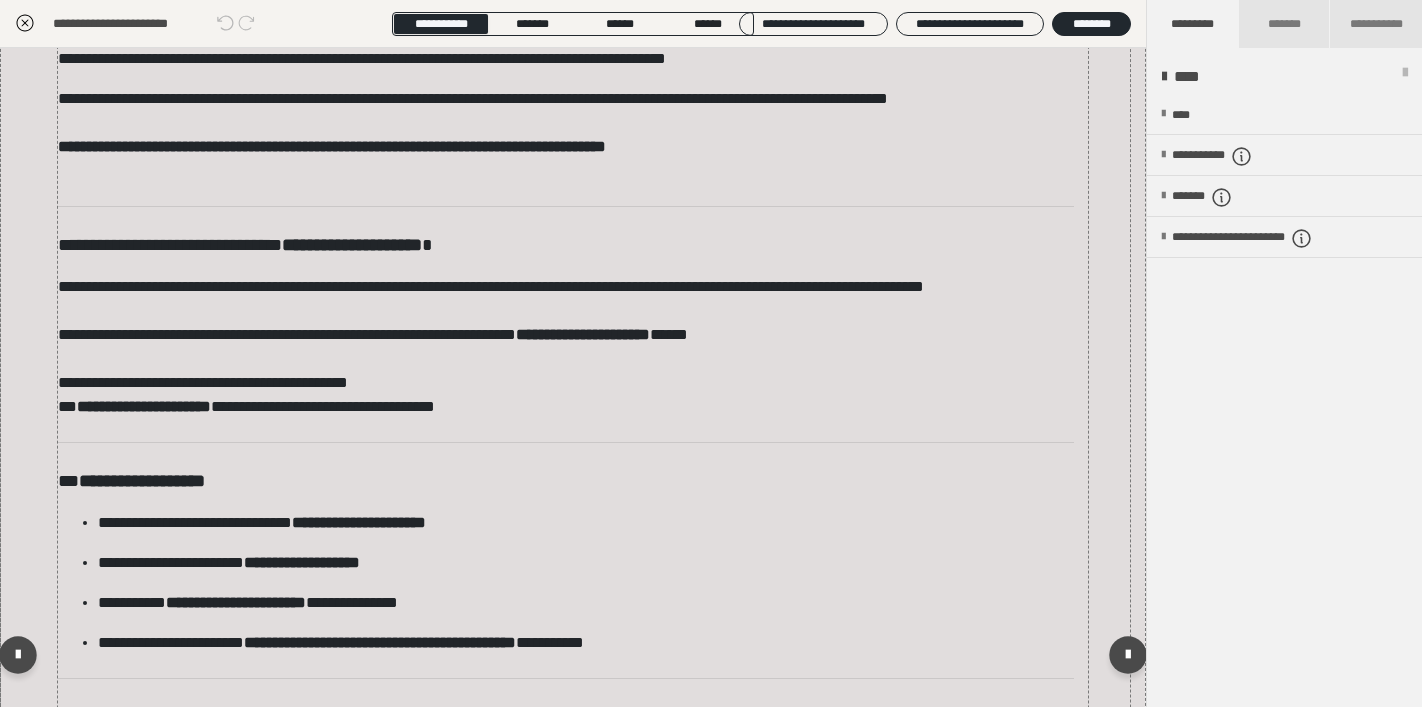 click on "**********" at bounding box center [144, 406] 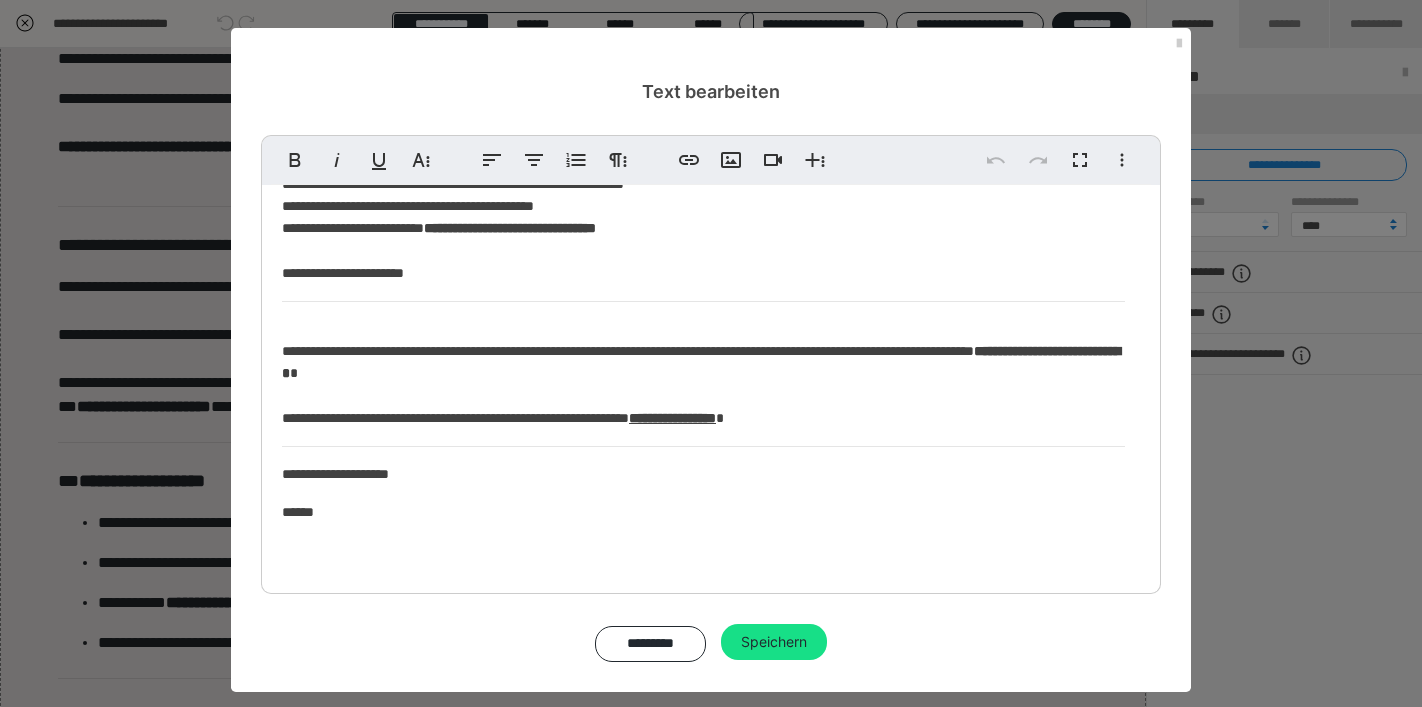 scroll, scrollTop: 903, scrollLeft: 0, axis: vertical 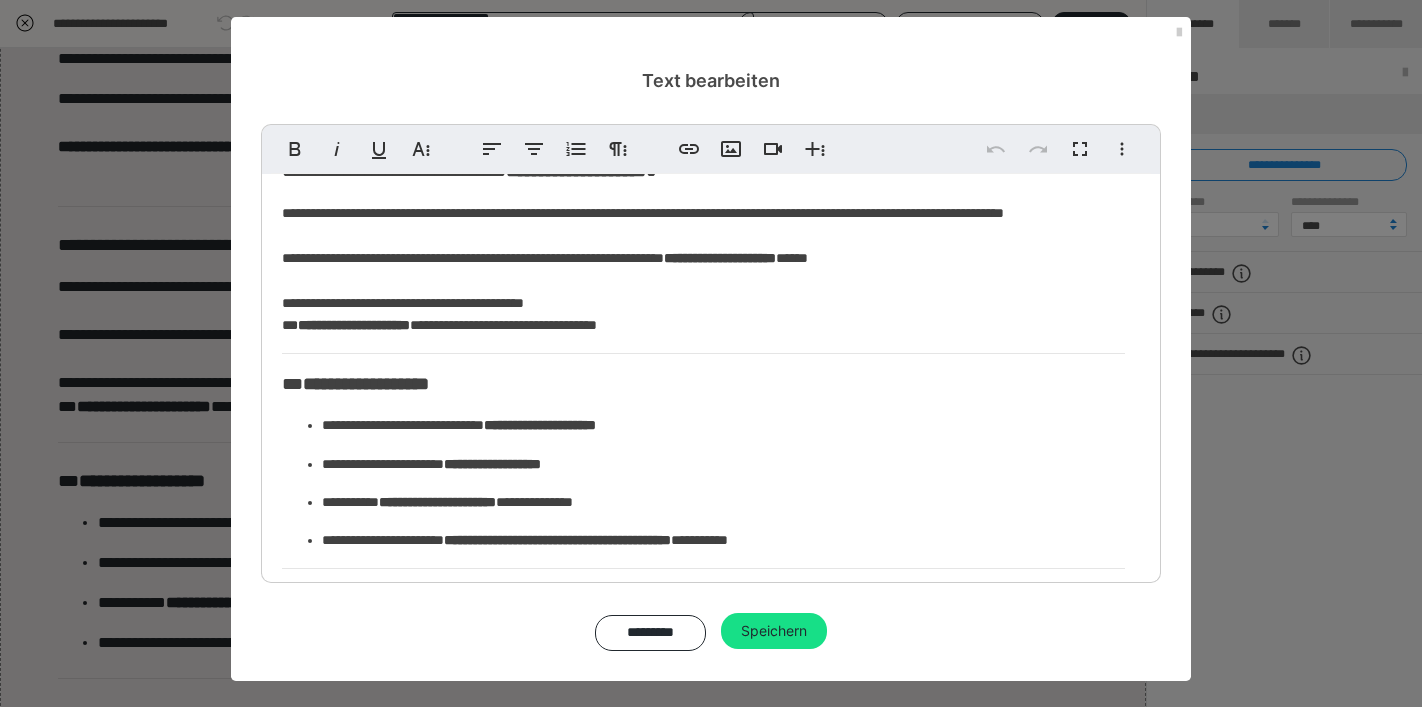 click on "**********" at bounding box center (354, 325) 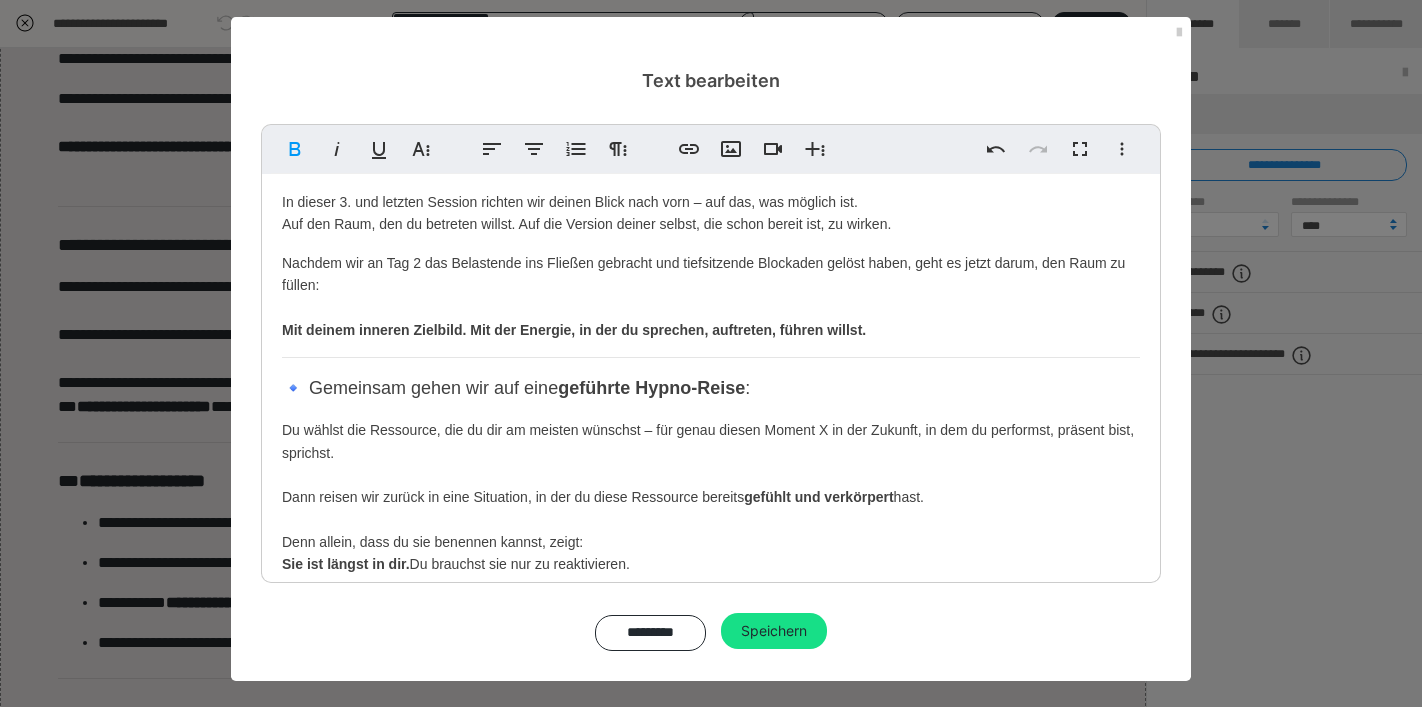 scroll, scrollTop: 0, scrollLeft: 0, axis: both 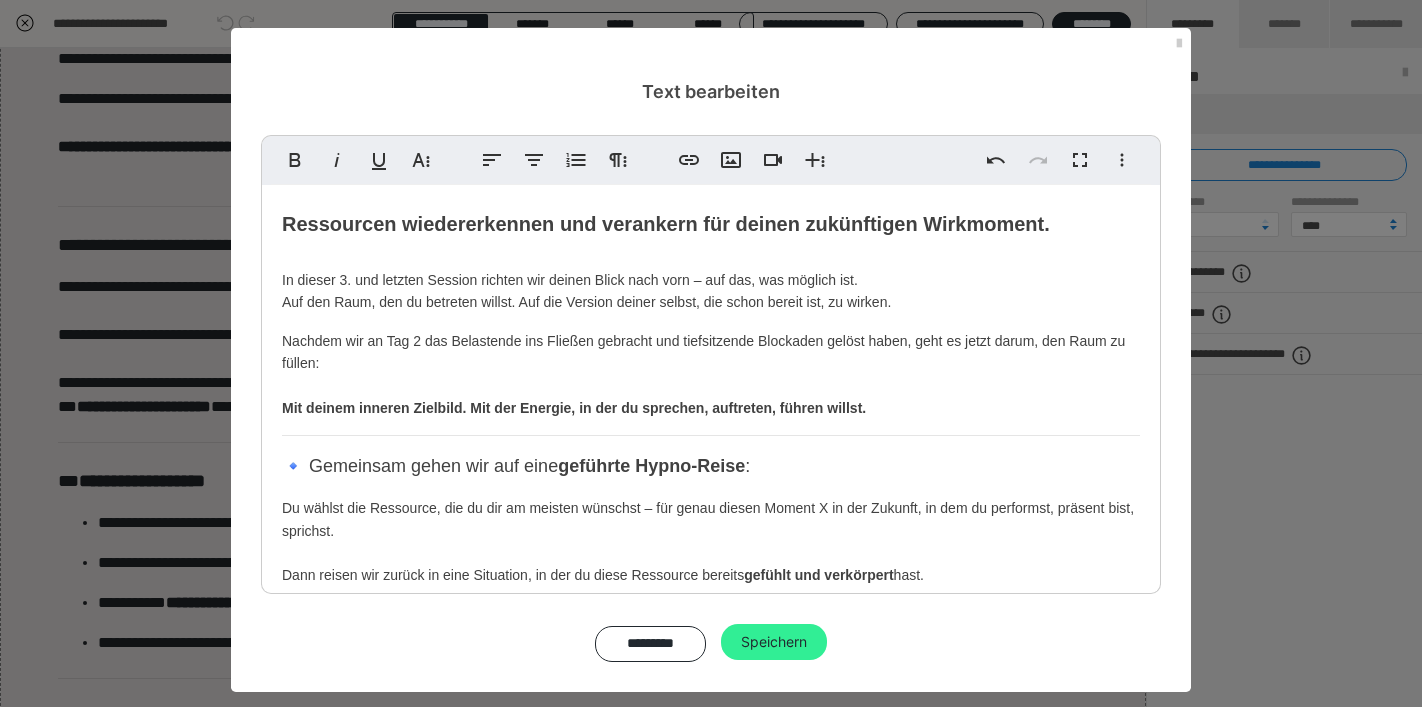click on "Speichern" at bounding box center [774, 642] 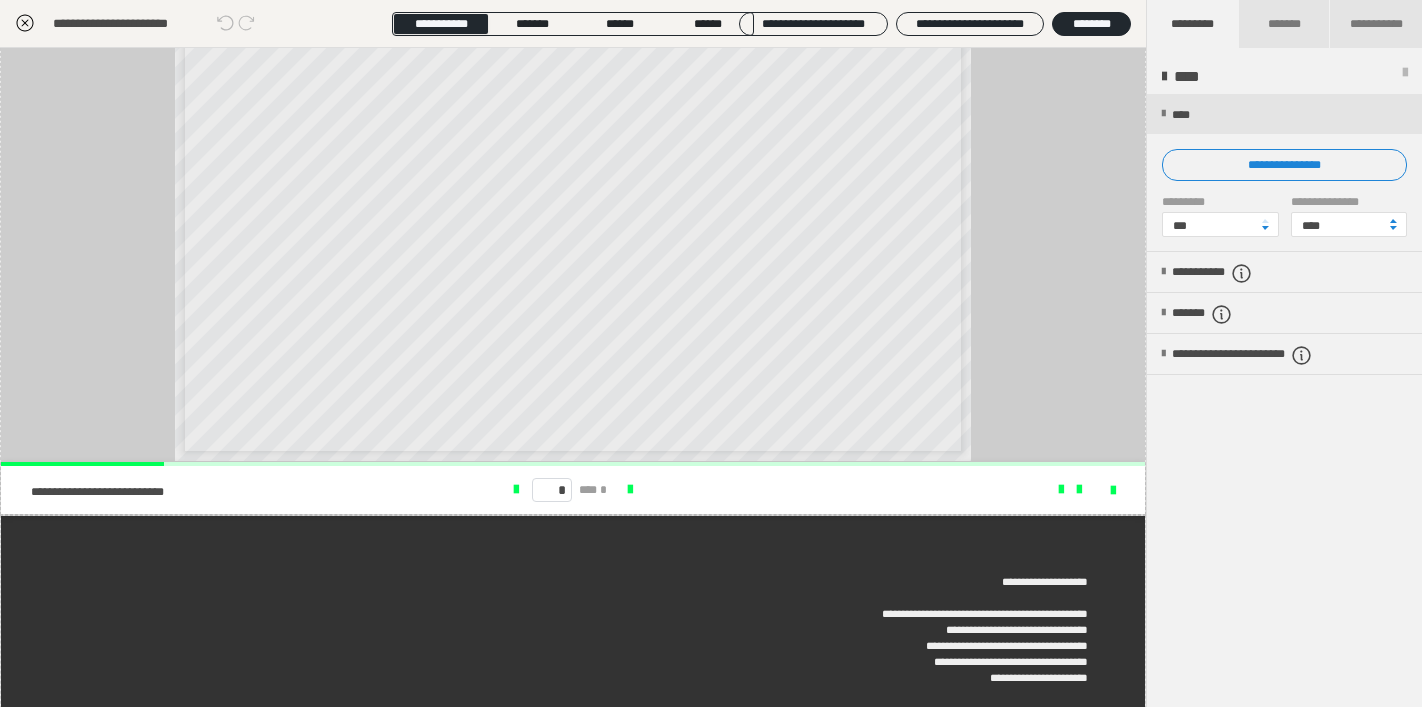 scroll, scrollTop: 2368, scrollLeft: 0, axis: vertical 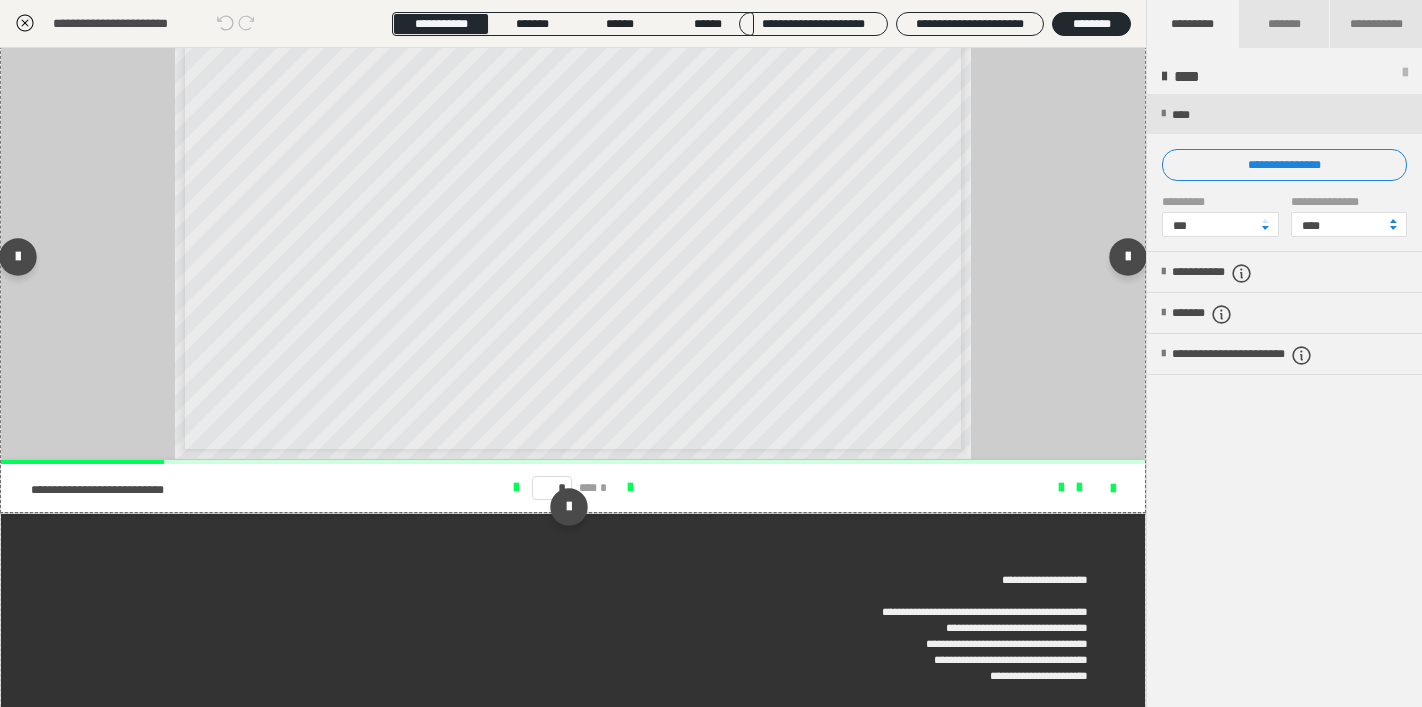 click at bounding box center (1006, 488) 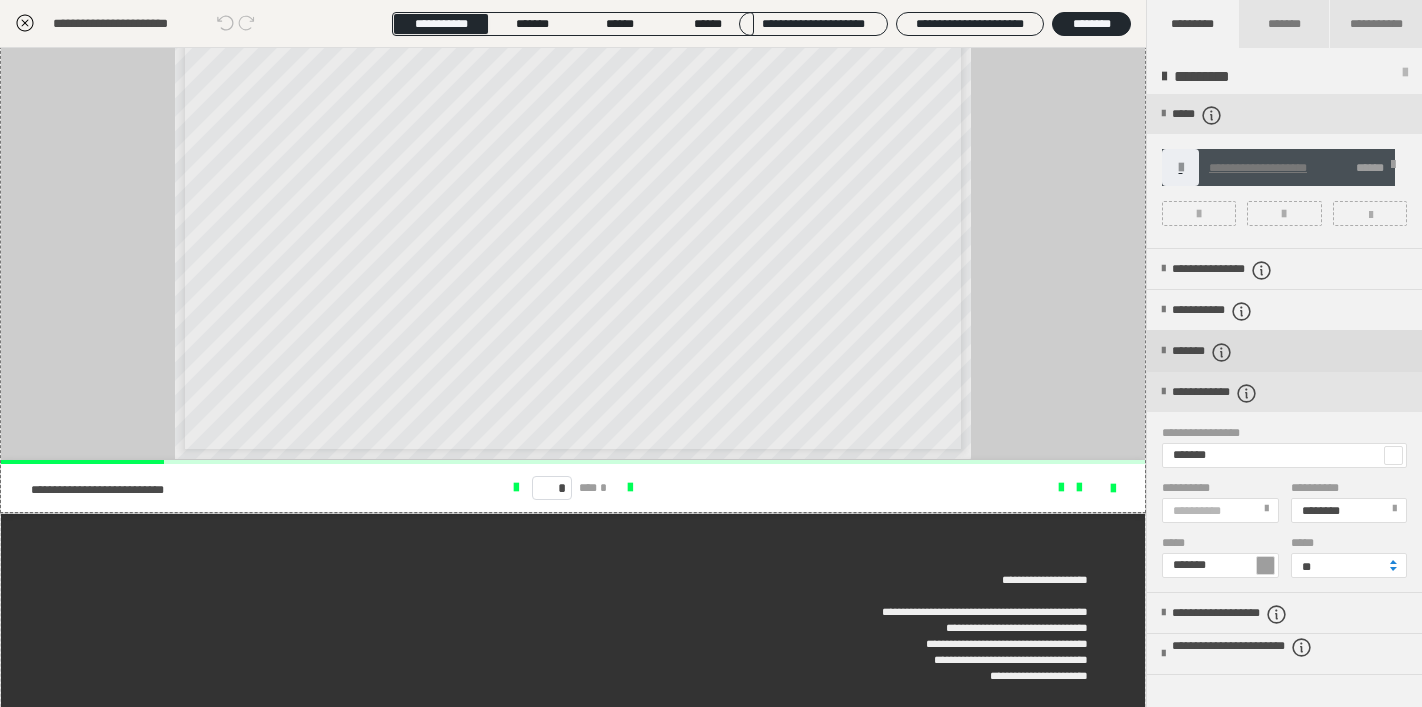 click on "*******" at bounding box center [1219, 352] 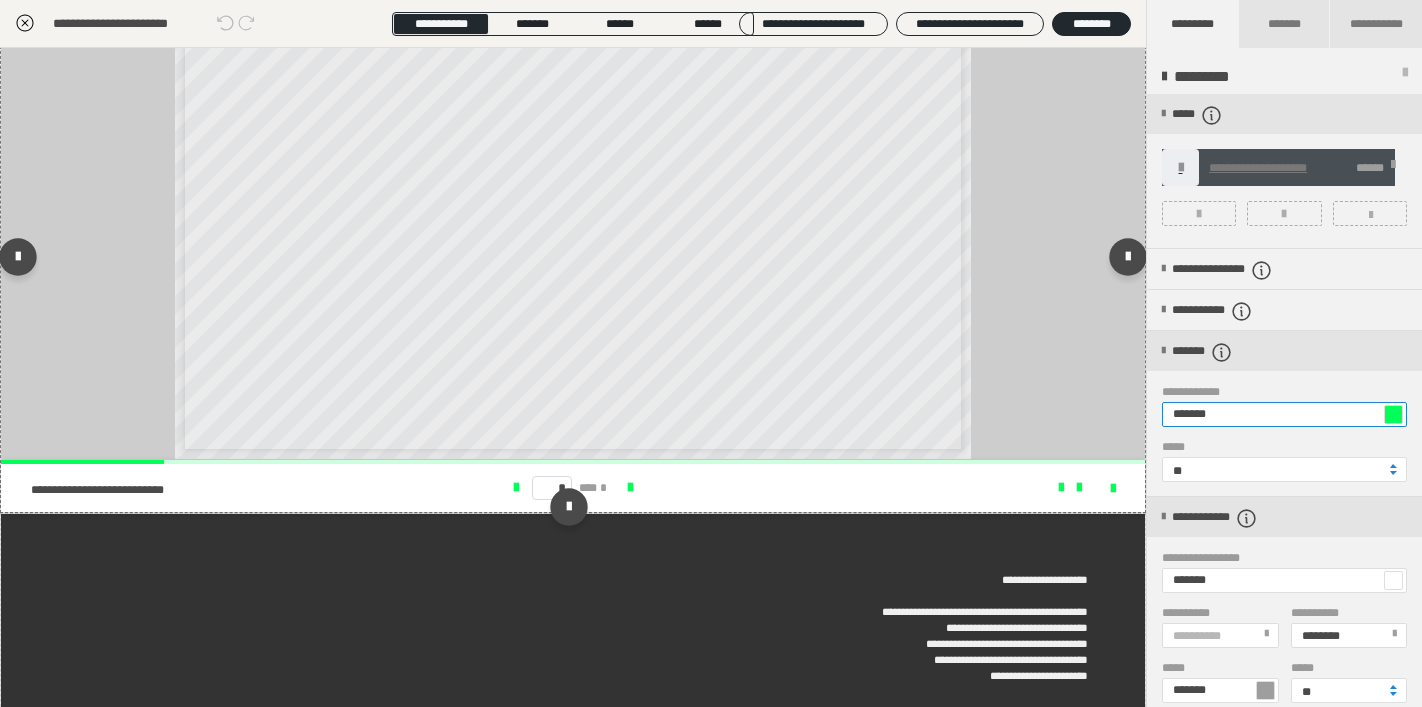 drag, startPoint x: 1236, startPoint y: 415, endPoint x: 1127, endPoint y: 413, distance: 109.01835 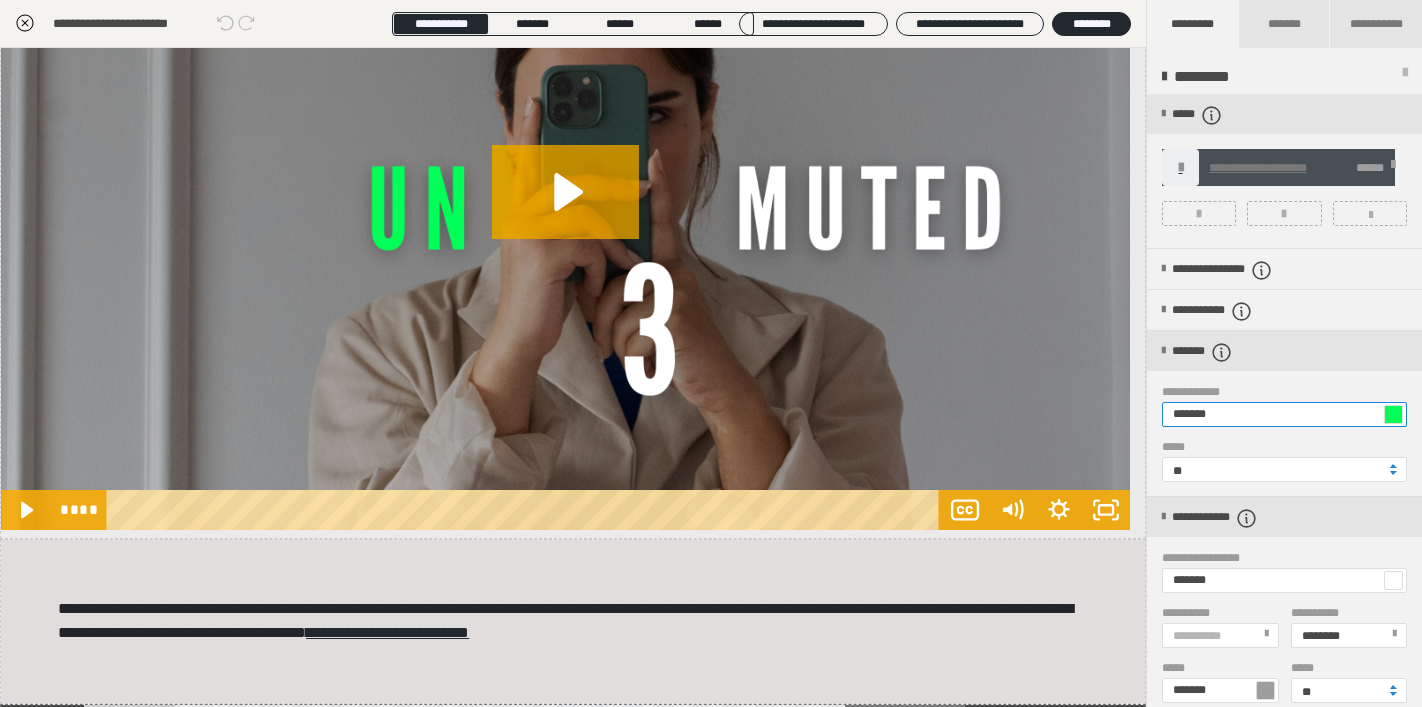 scroll, scrollTop: 1575, scrollLeft: 0, axis: vertical 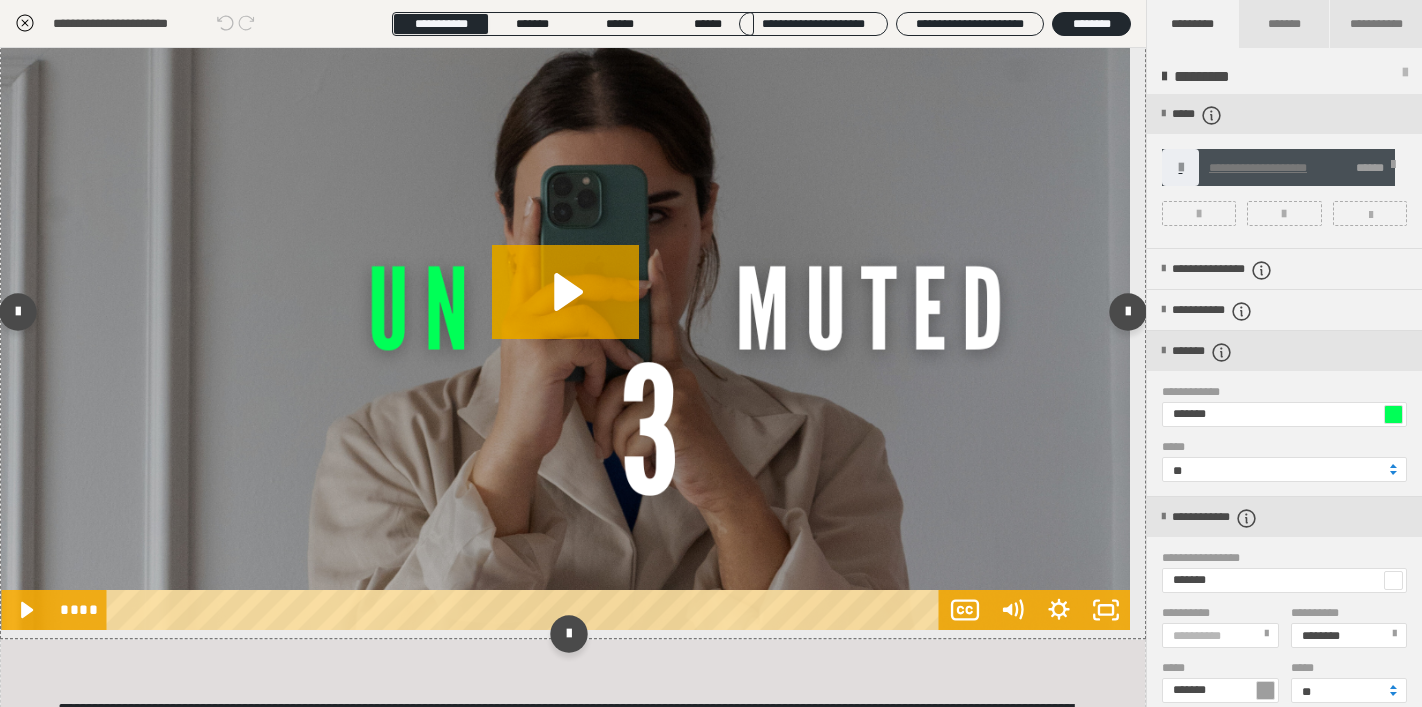 click at bounding box center (565, 312) 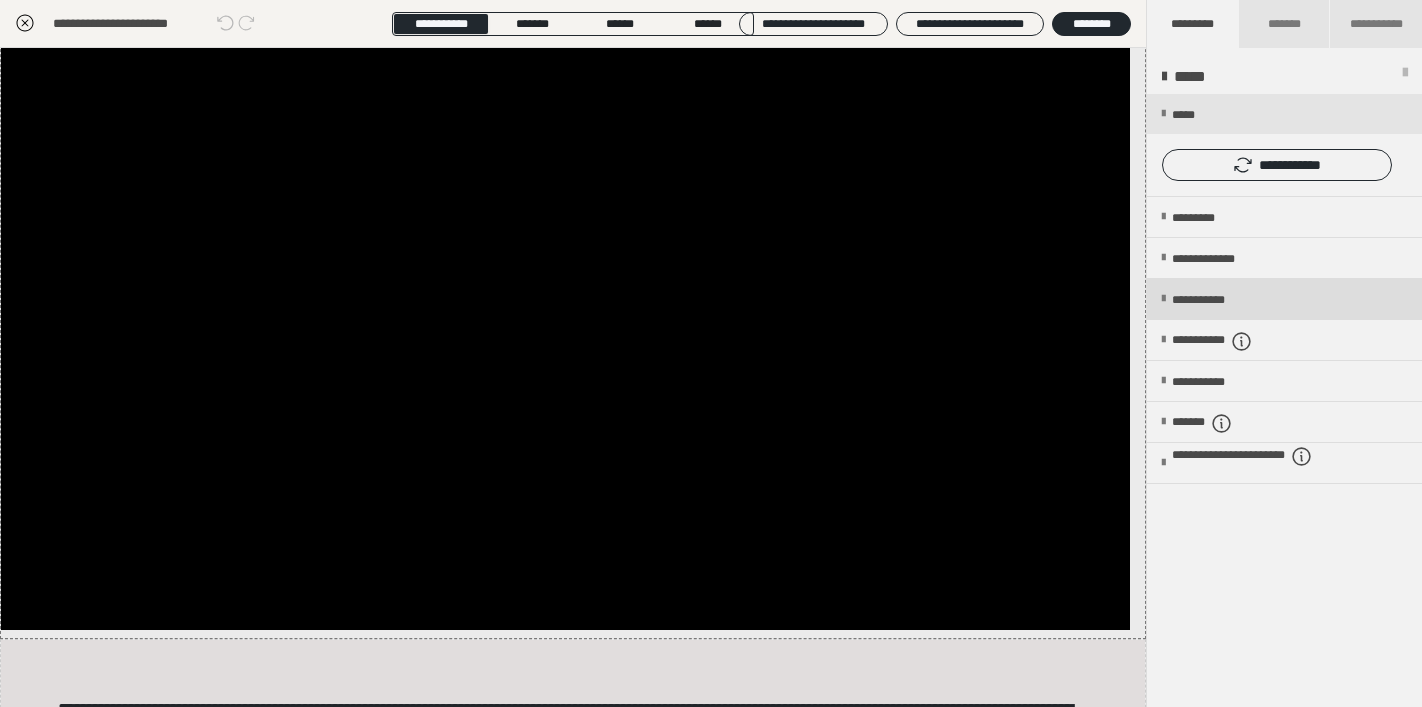 click on "**********" at bounding box center [1216, 300] 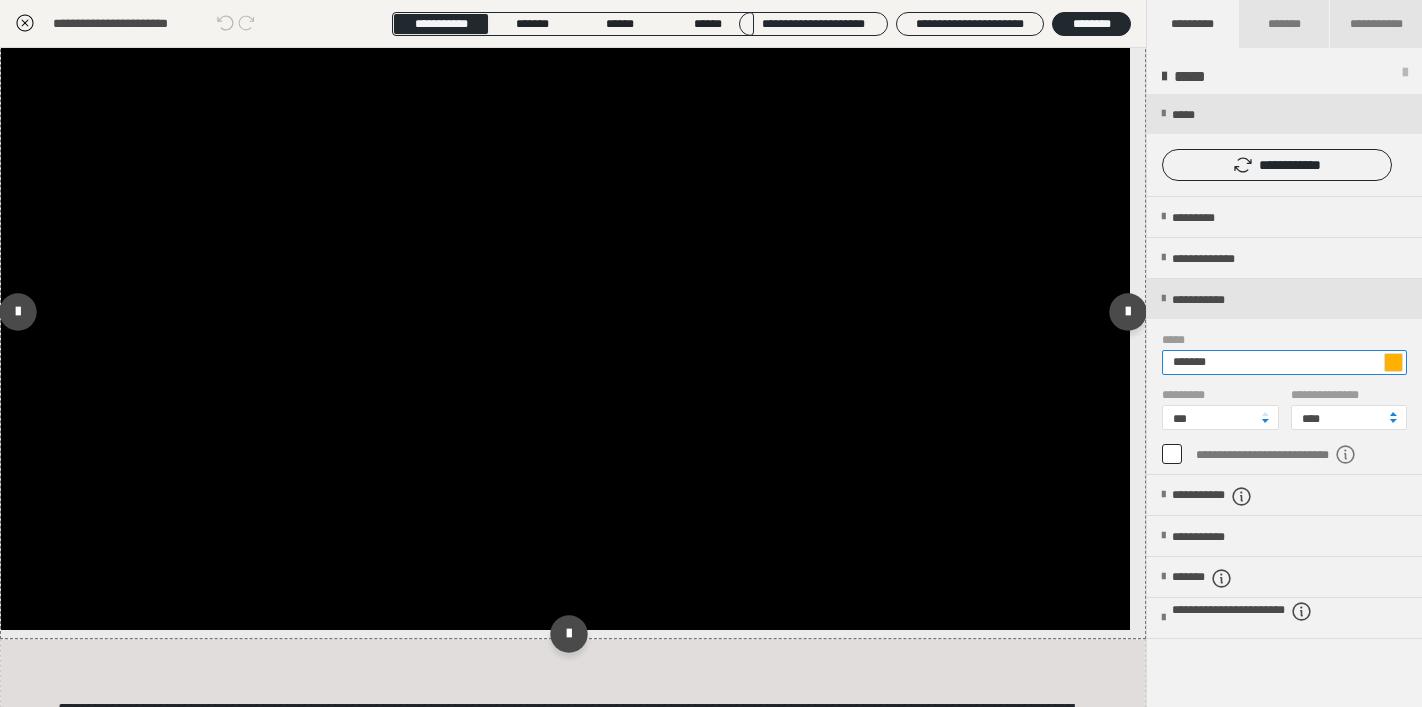 drag, startPoint x: 1255, startPoint y: 371, endPoint x: 1105, endPoint y: 370, distance: 150.00333 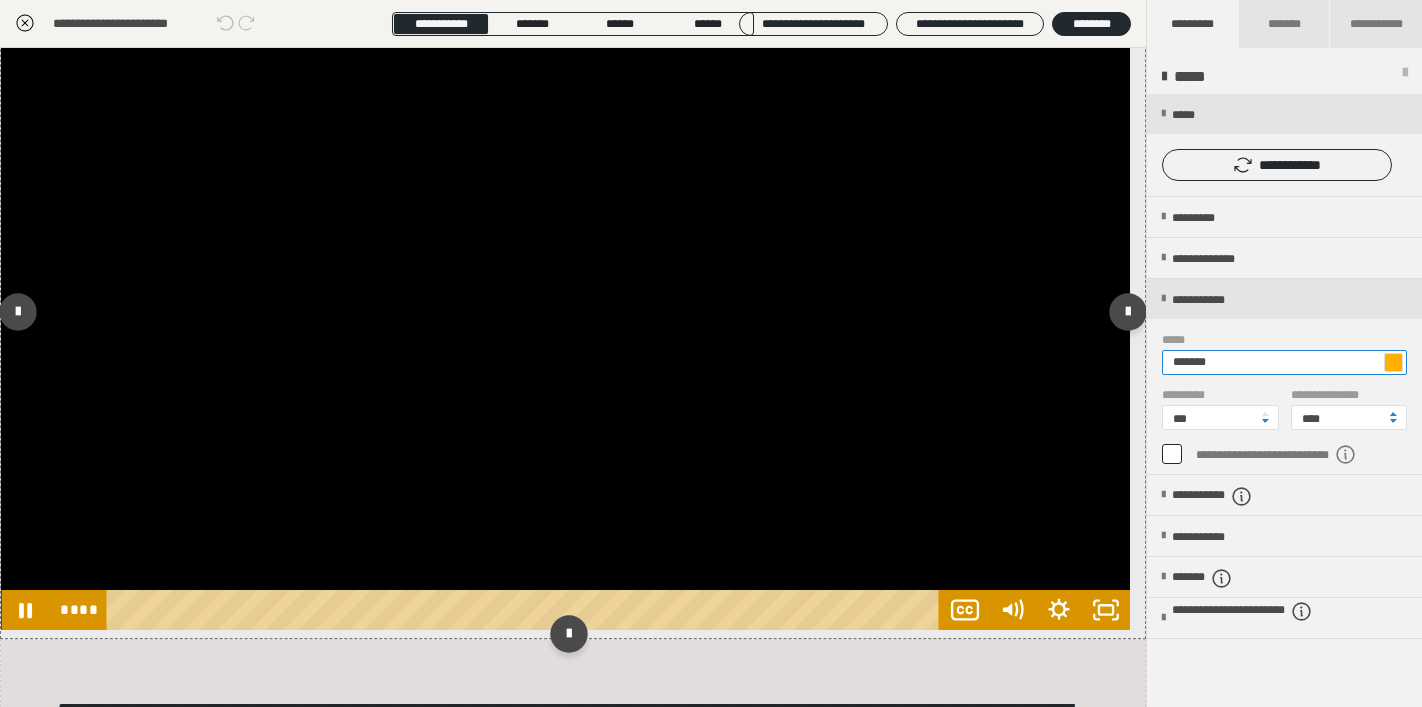 paste 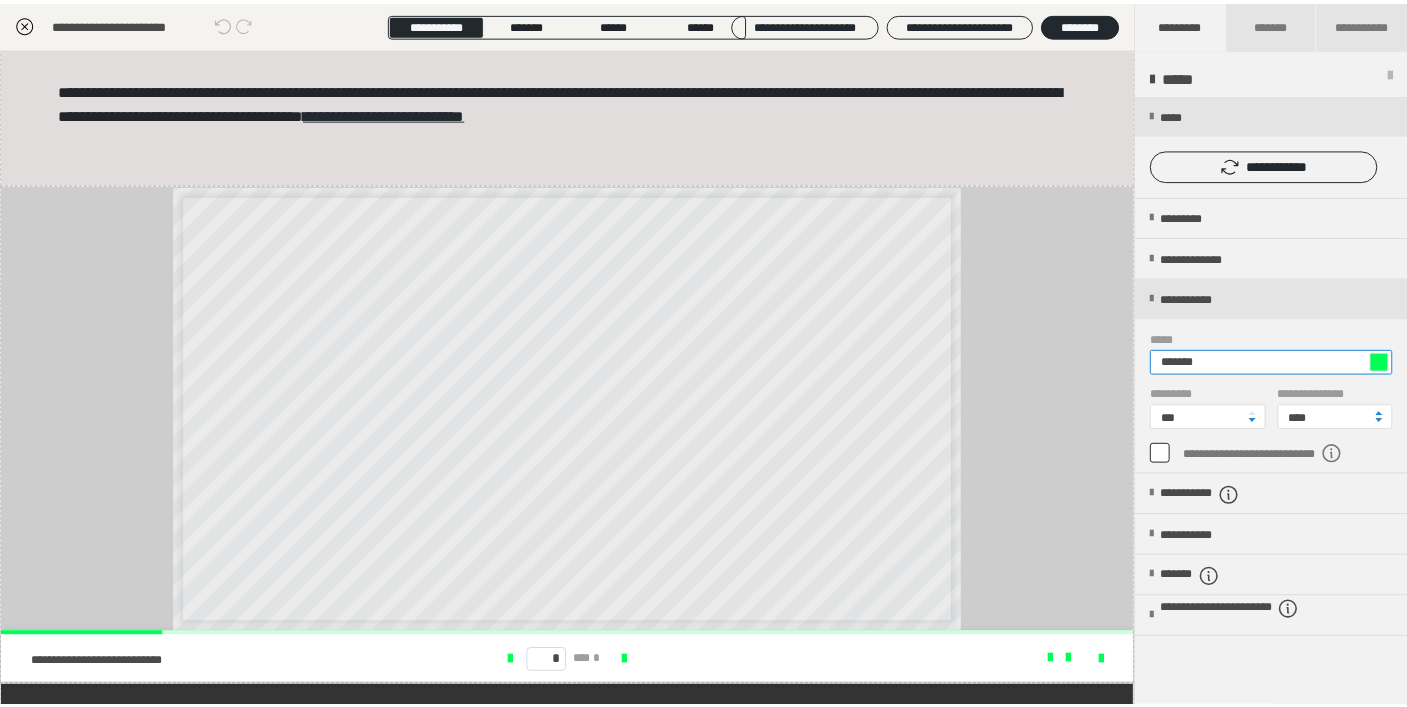 scroll, scrollTop: 1269, scrollLeft: 0, axis: vertical 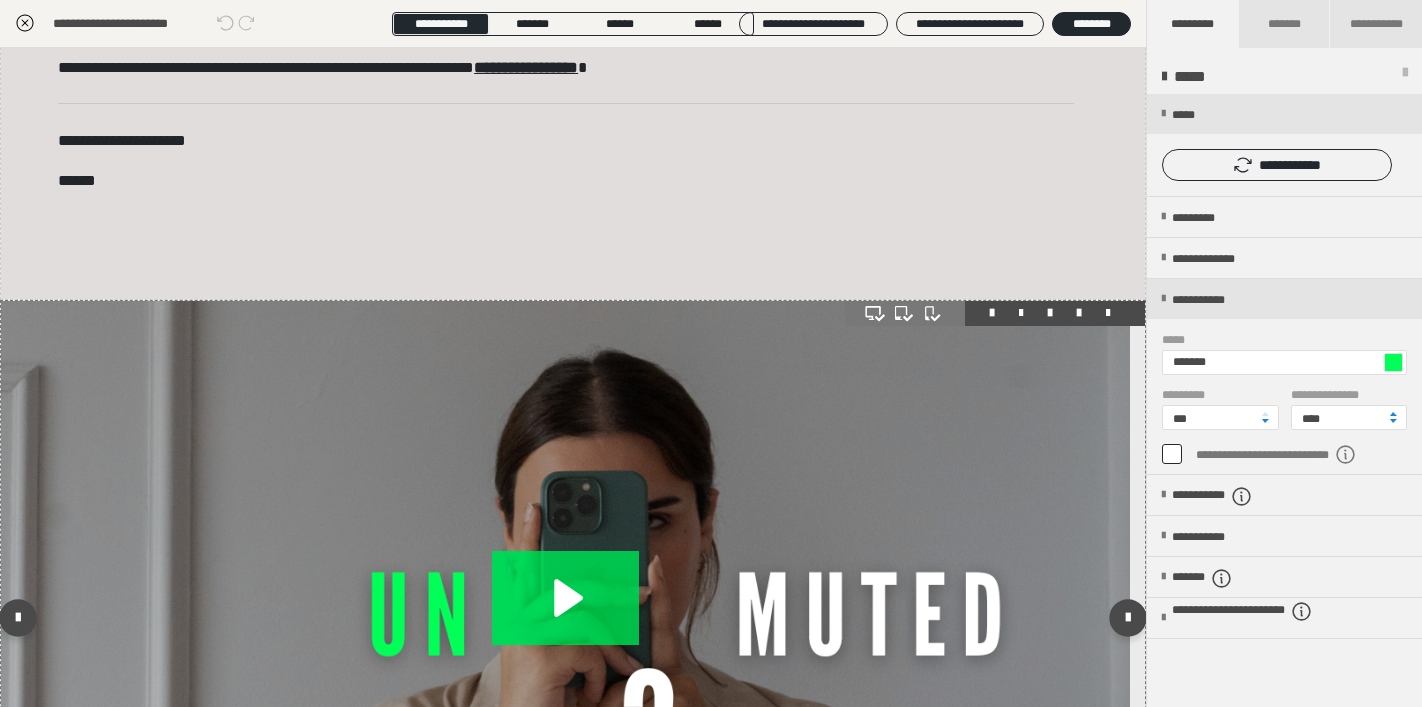 click 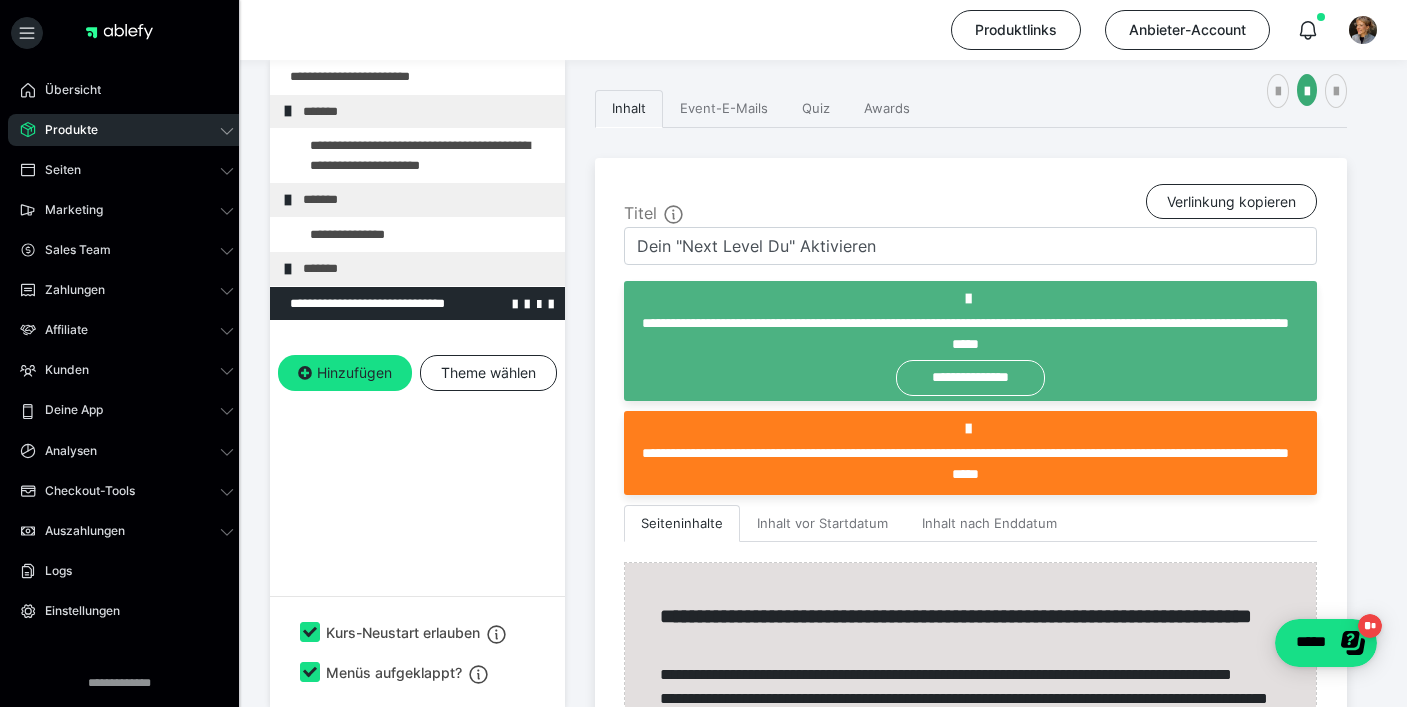 click at bounding box center [365, 304] 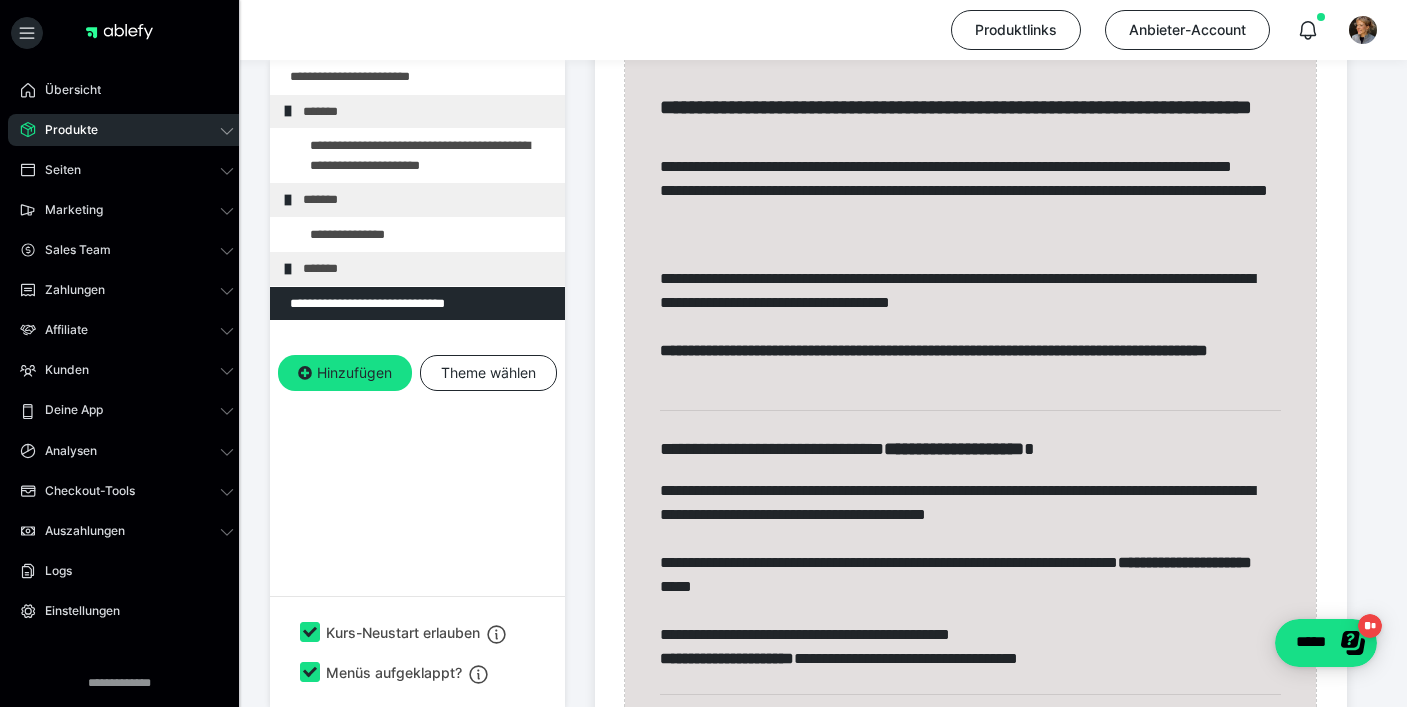 scroll, scrollTop: 736, scrollLeft: 0, axis: vertical 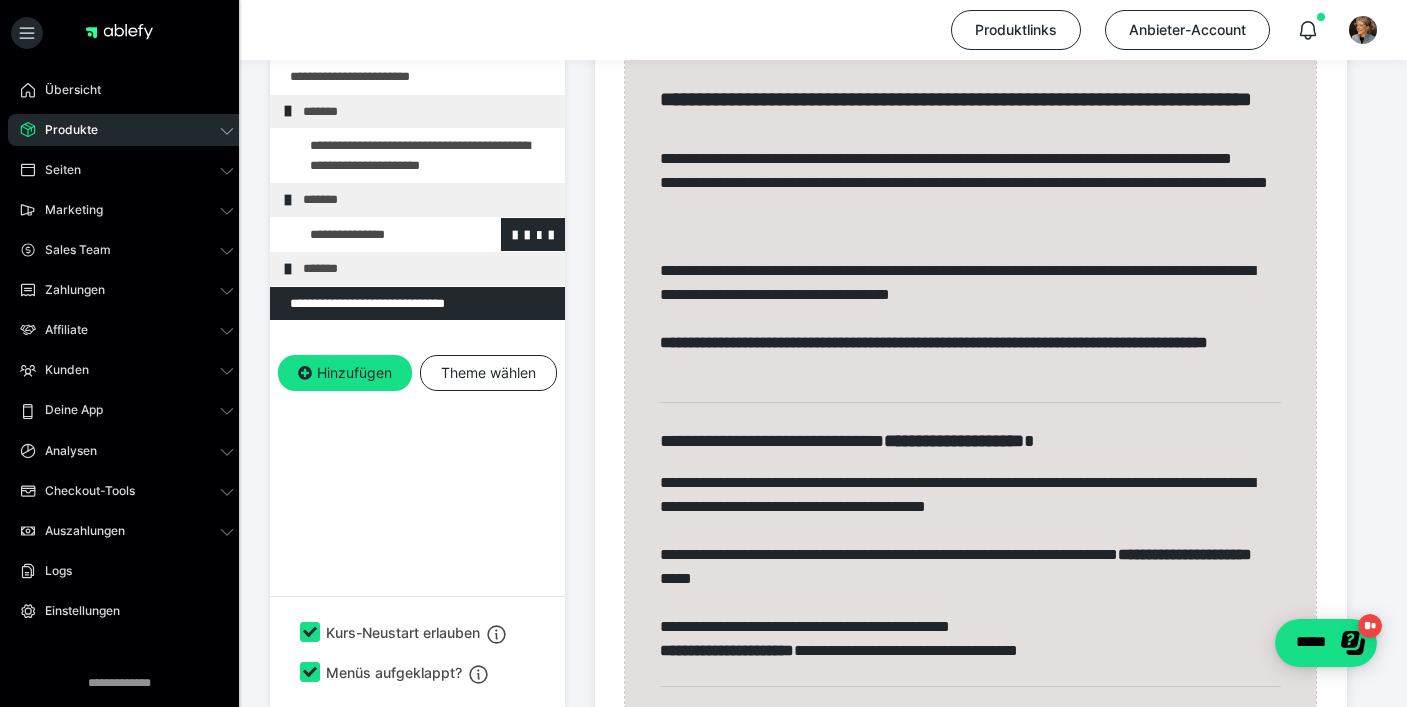 click at bounding box center [375, 235] 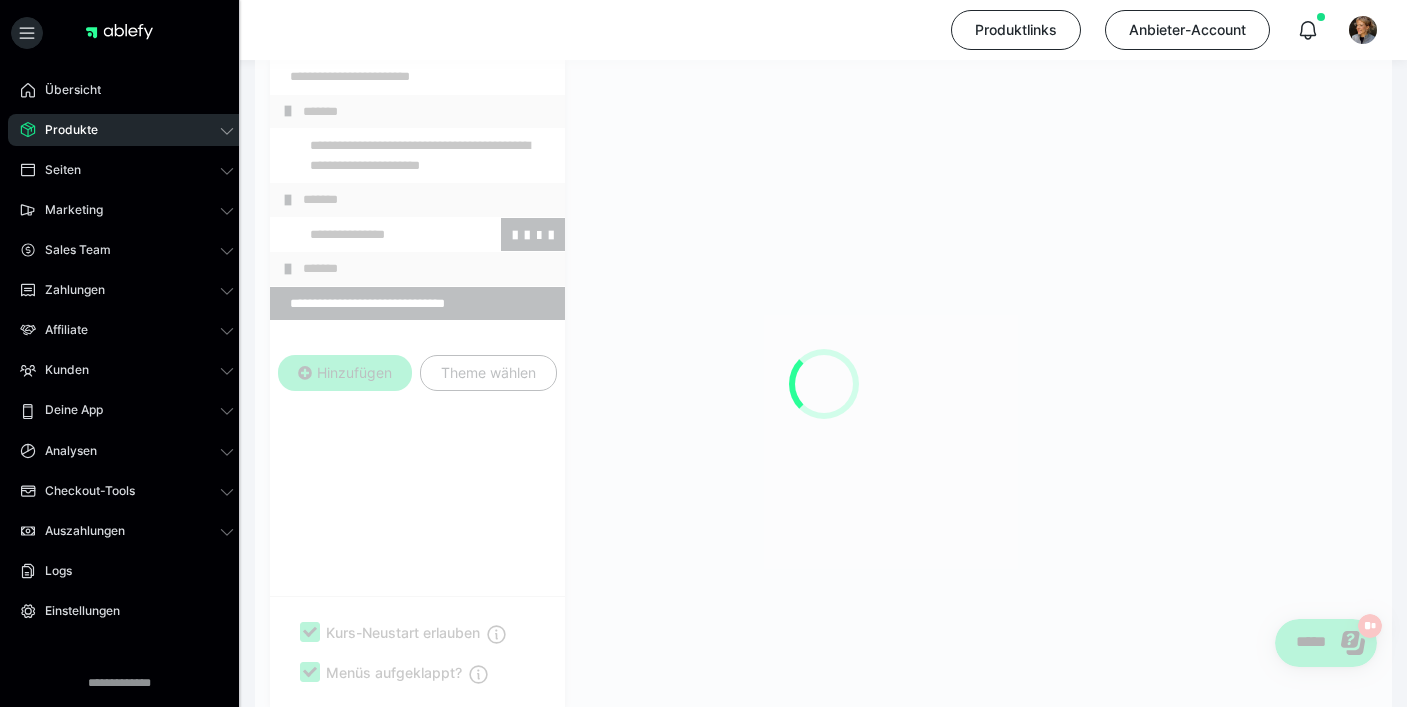 scroll, scrollTop: 349, scrollLeft: 0, axis: vertical 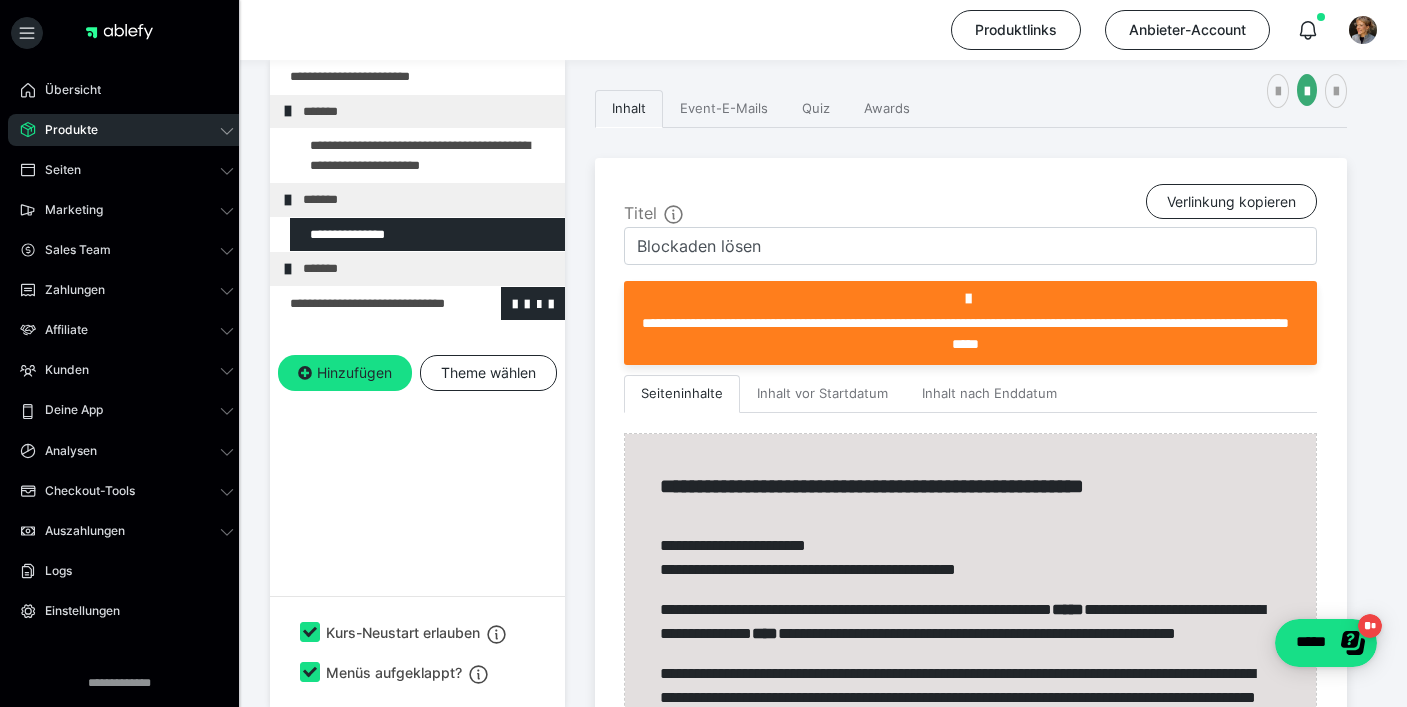 click at bounding box center (365, 304) 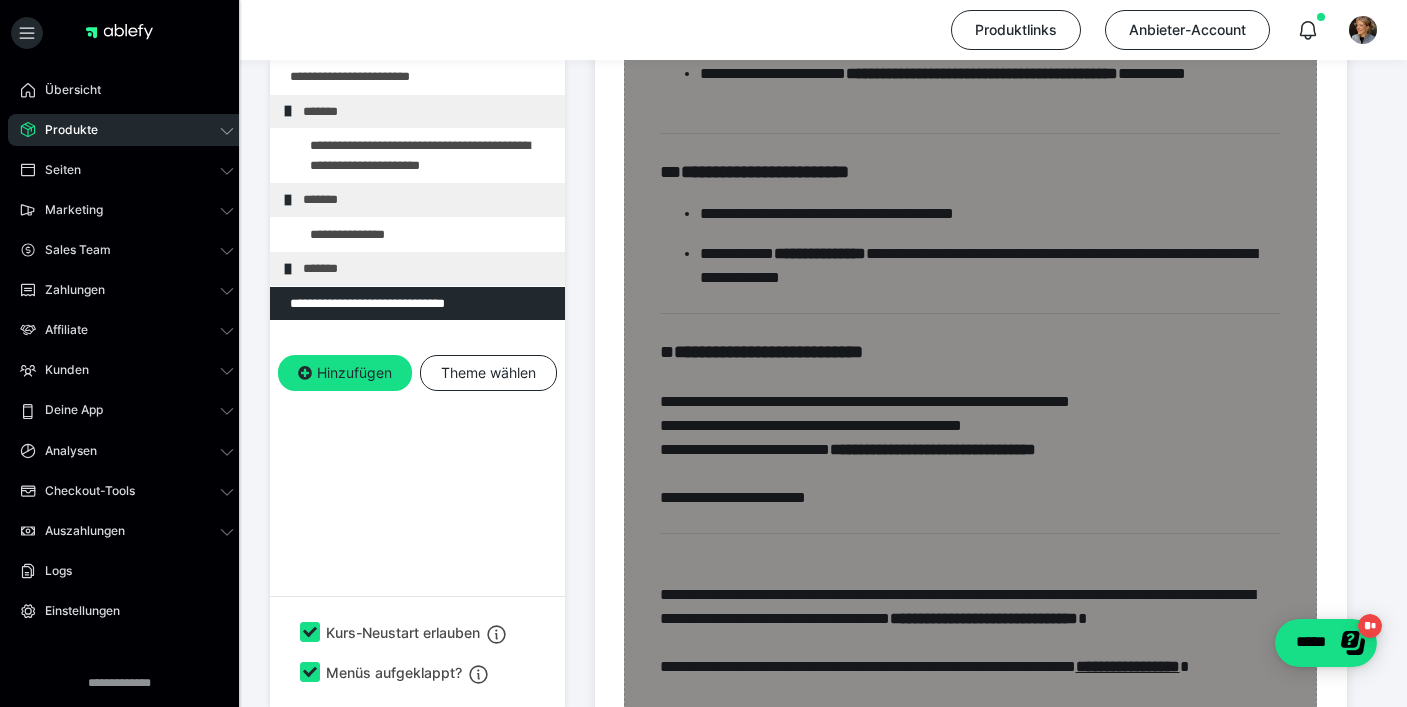 scroll, scrollTop: 1552, scrollLeft: 0, axis: vertical 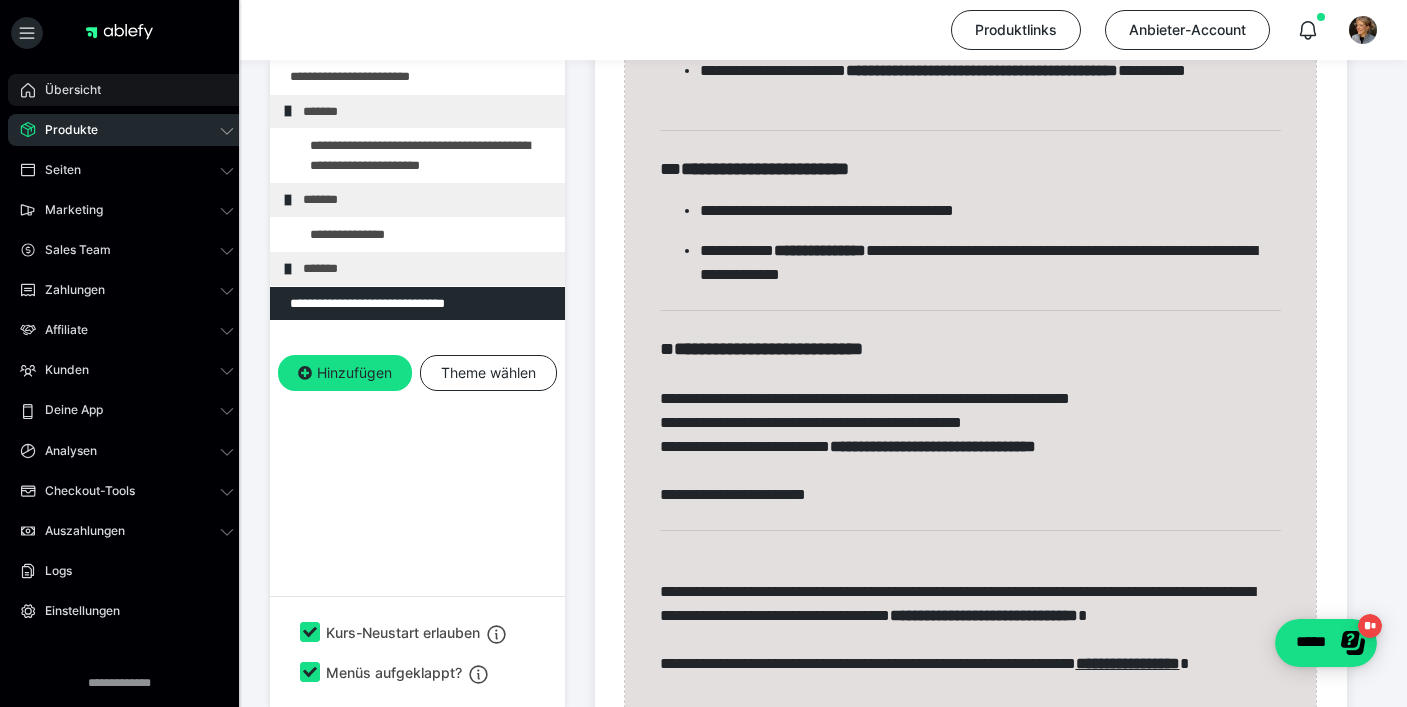 click on "Übersicht" at bounding box center [66, 90] 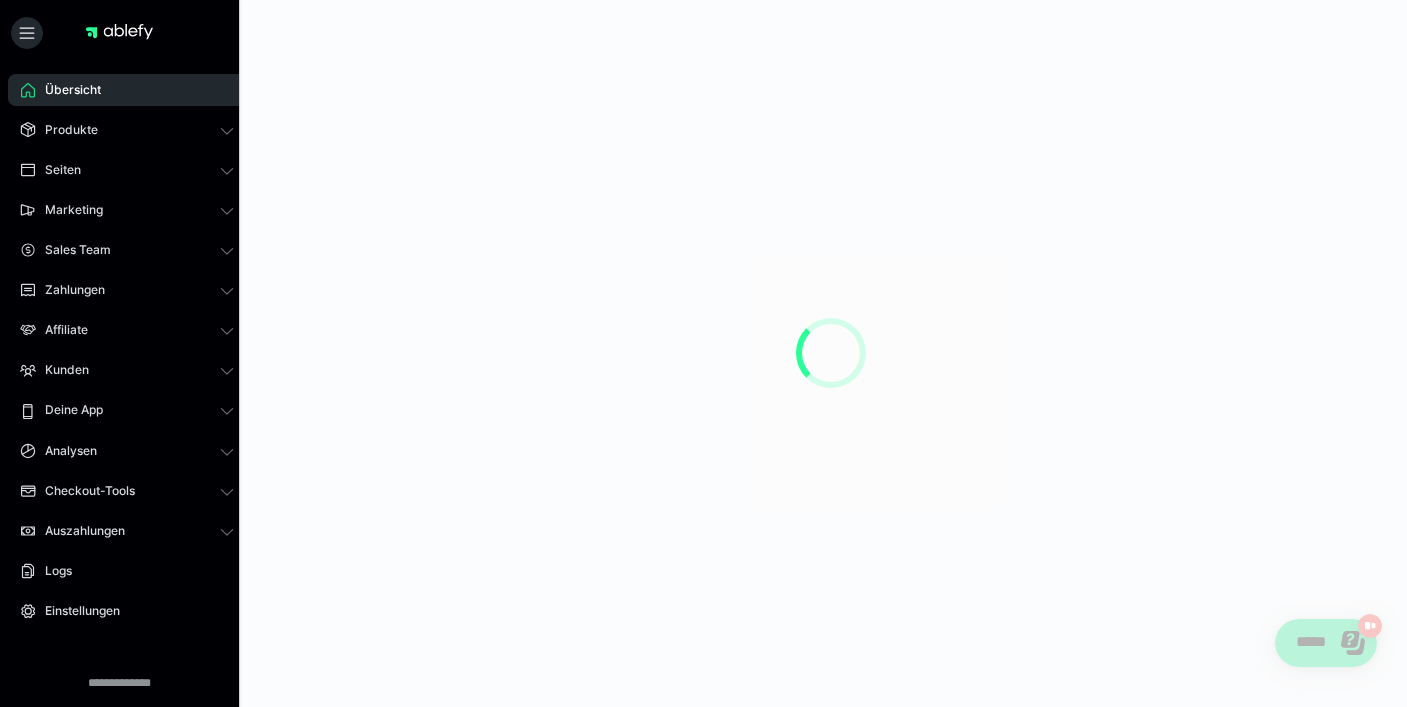 scroll, scrollTop: 0, scrollLeft: 0, axis: both 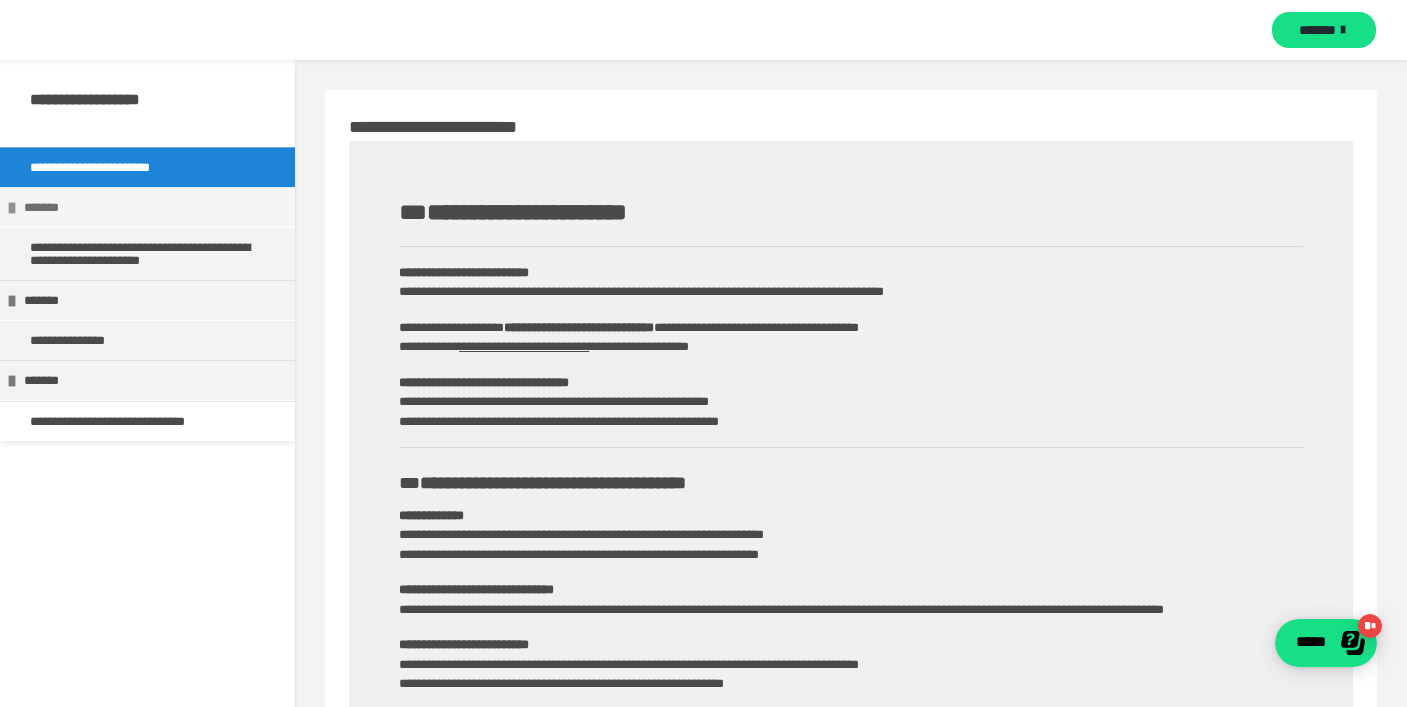 click on "*******" at bounding box center [152, 207] 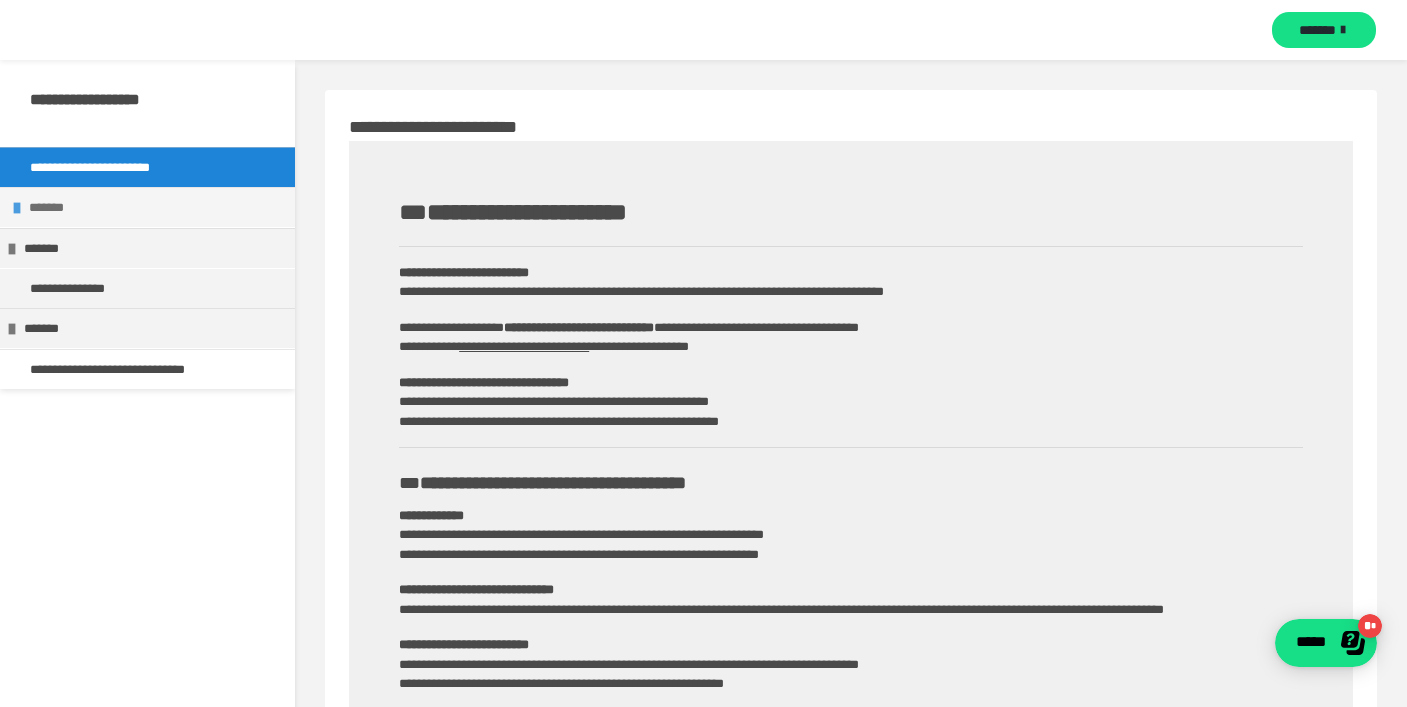 click on "*******" at bounding box center (157, 207) 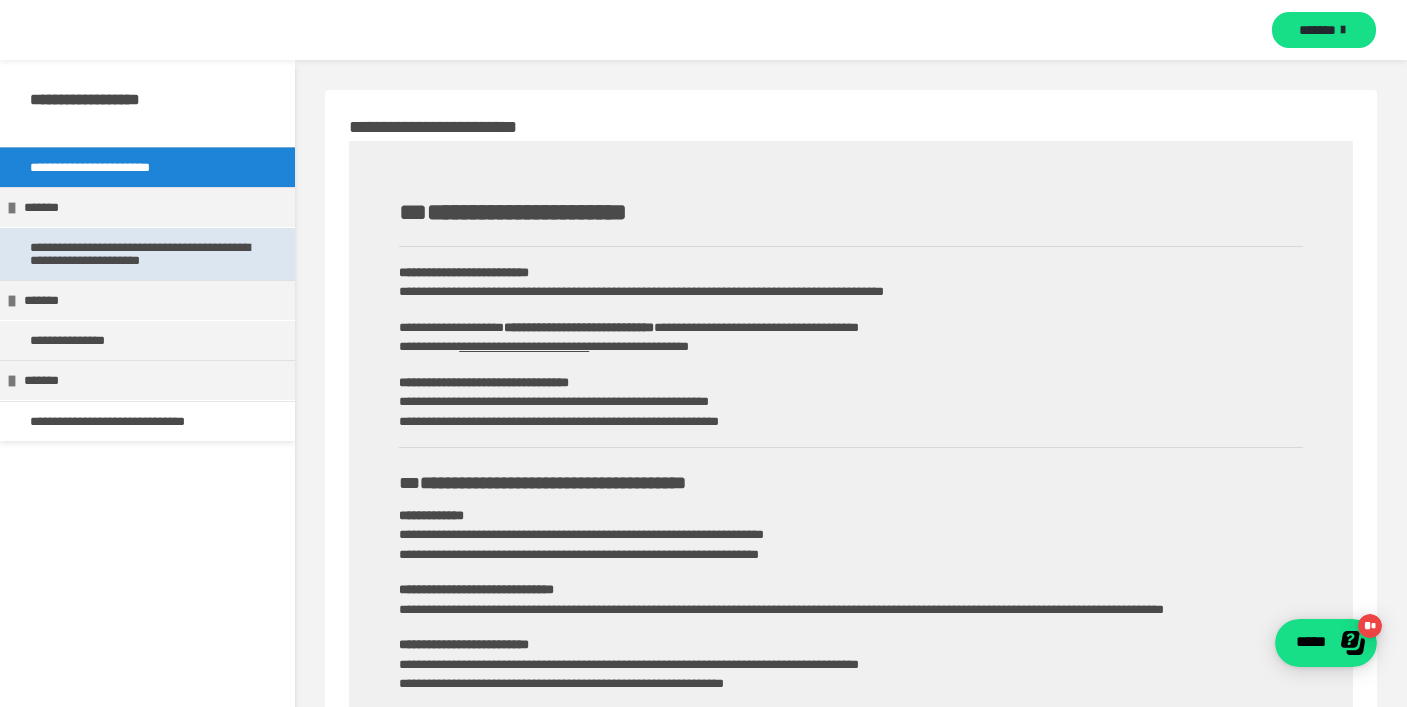 click on "**********" at bounding box center (147, 254) 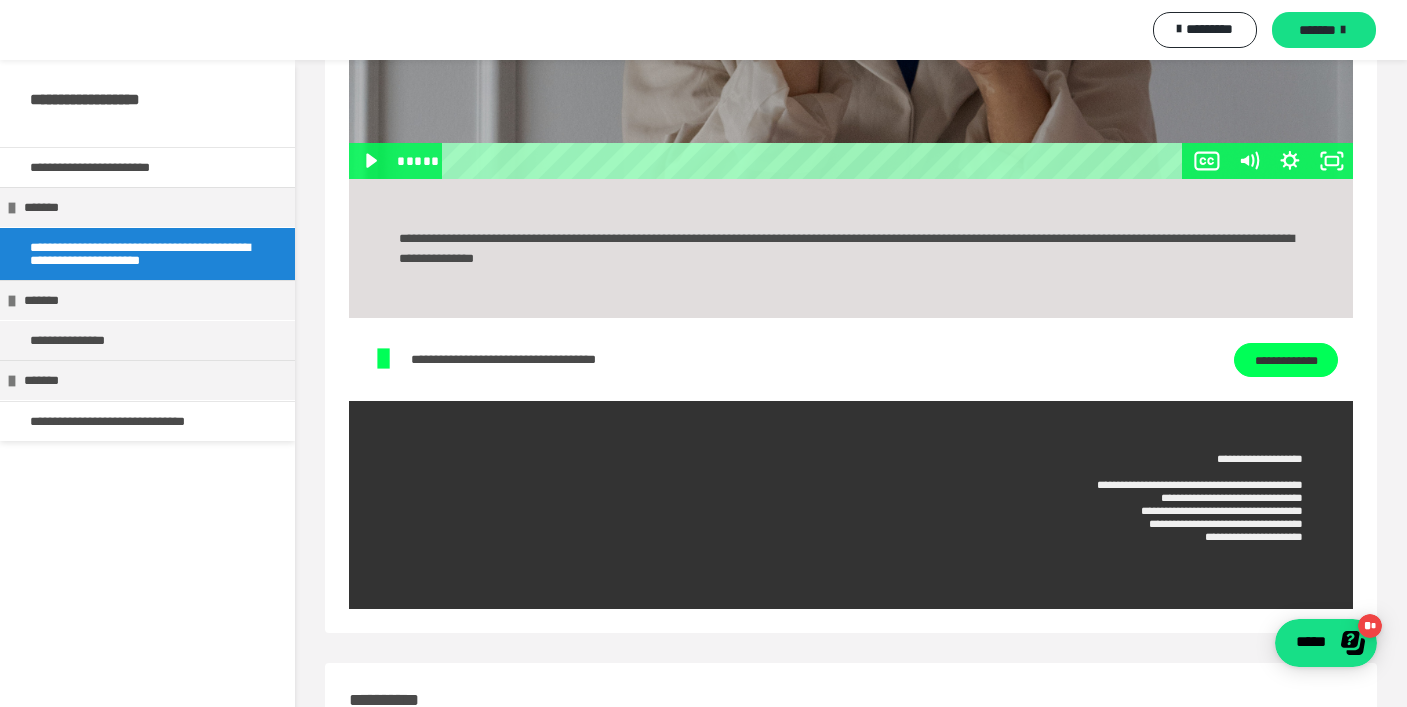 scroll, scrollTop: 1463, scrollLeft: 0, axis: vertical 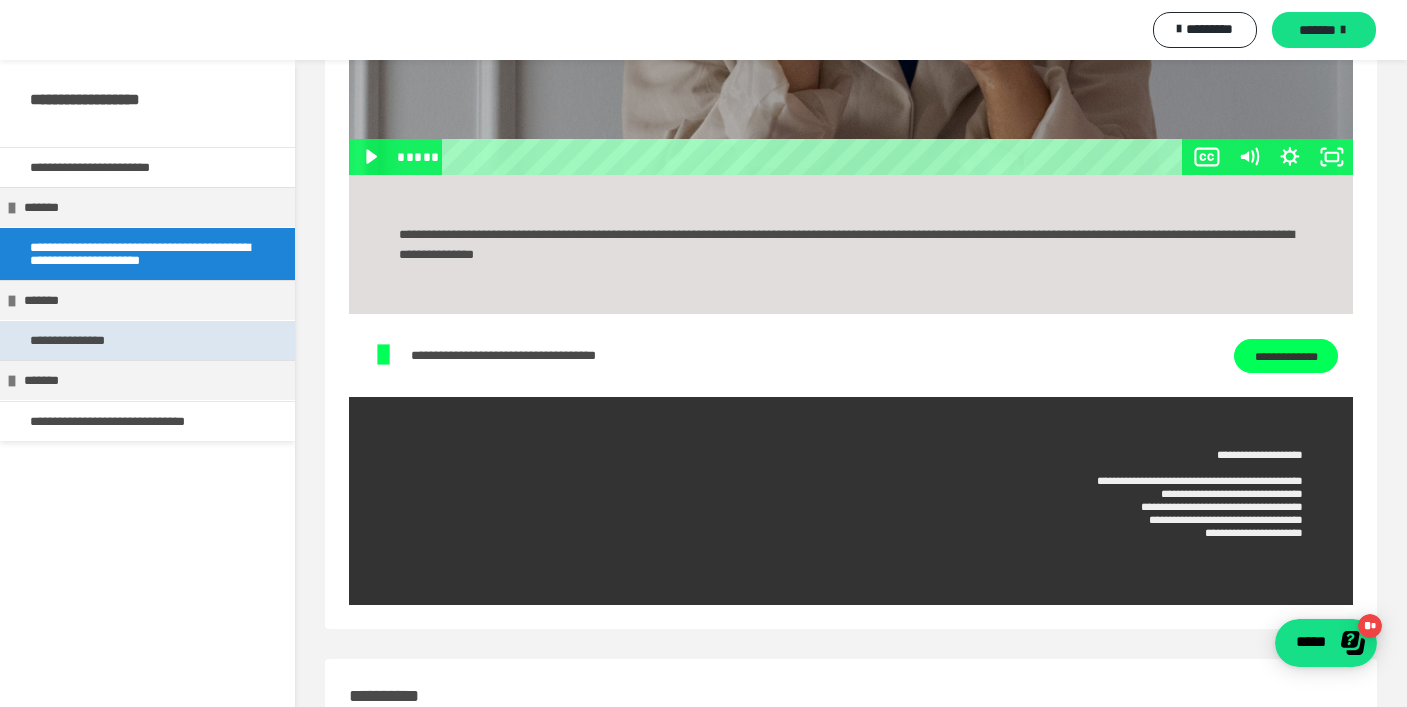 click on "**********" at bounding box center (147, 340) 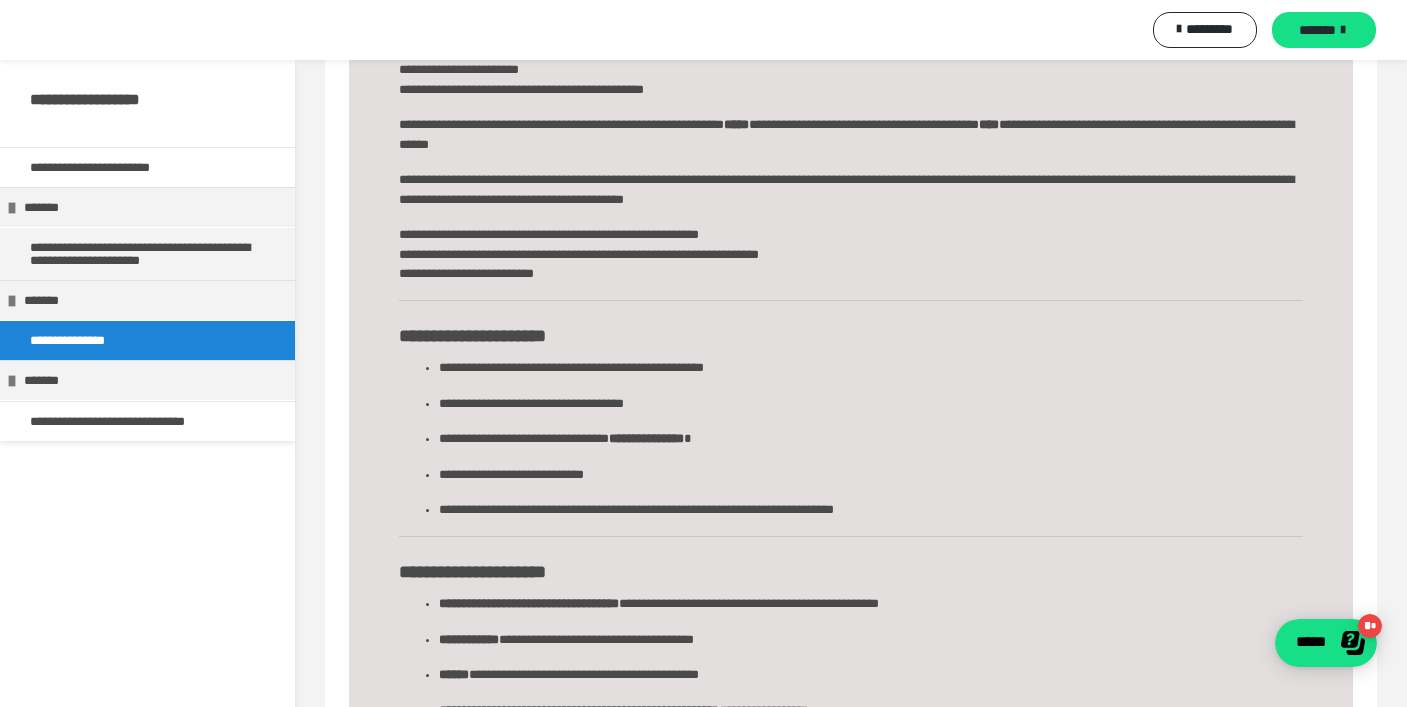scroll, scrollTop: 48, scrollLeft: 0, axis: vertical 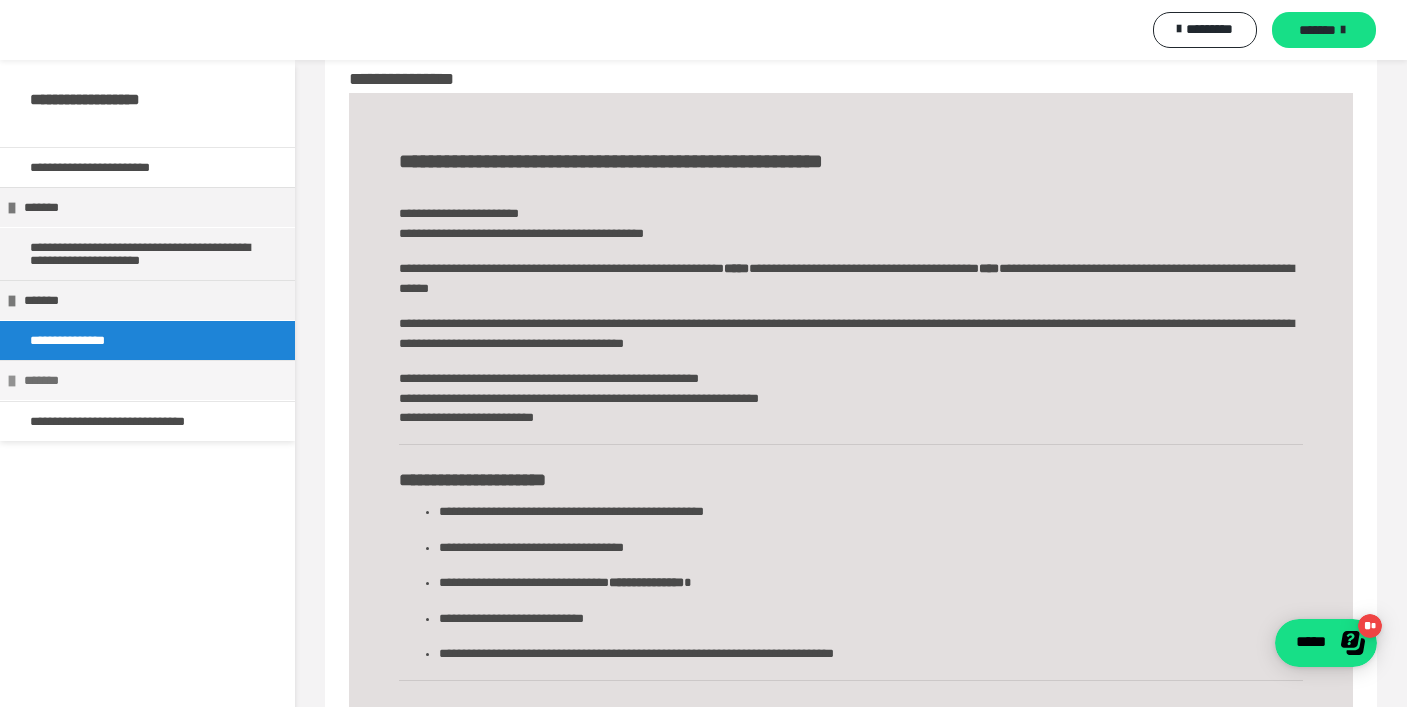click on "*******" at bounding box center [152, 380] 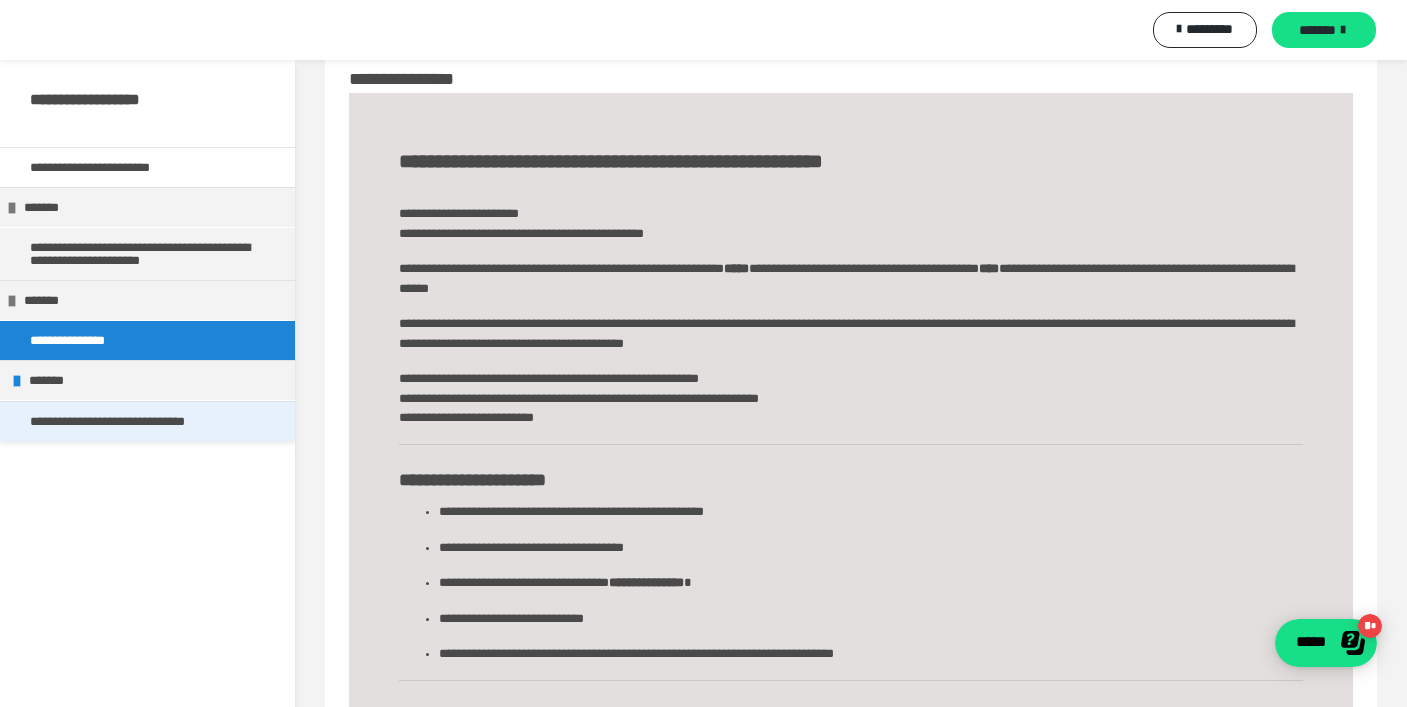 click on "**********" at bounding box center [132, 421] 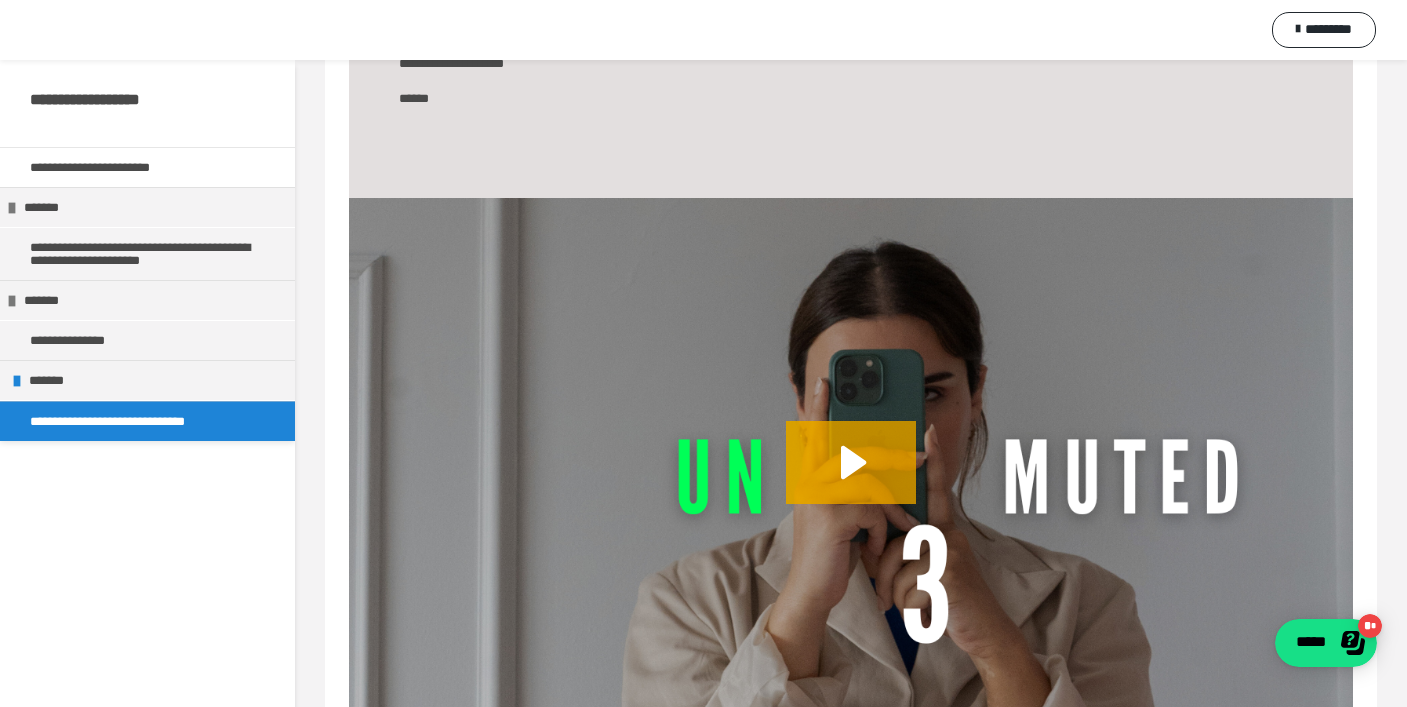 scroll, scrollTop: 1194, scrollLeft: 0, axis: vertical 